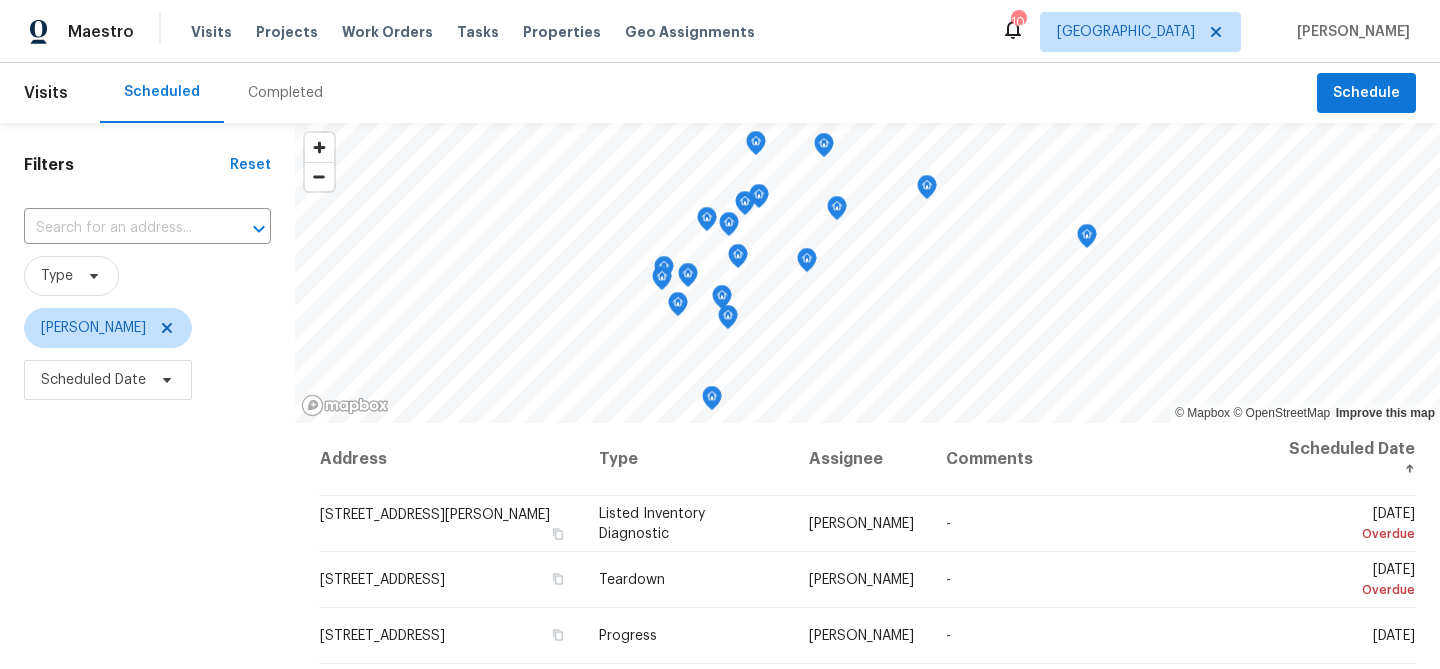 scroll, scrollTop: 0, scrollLeft: 0, axis: both 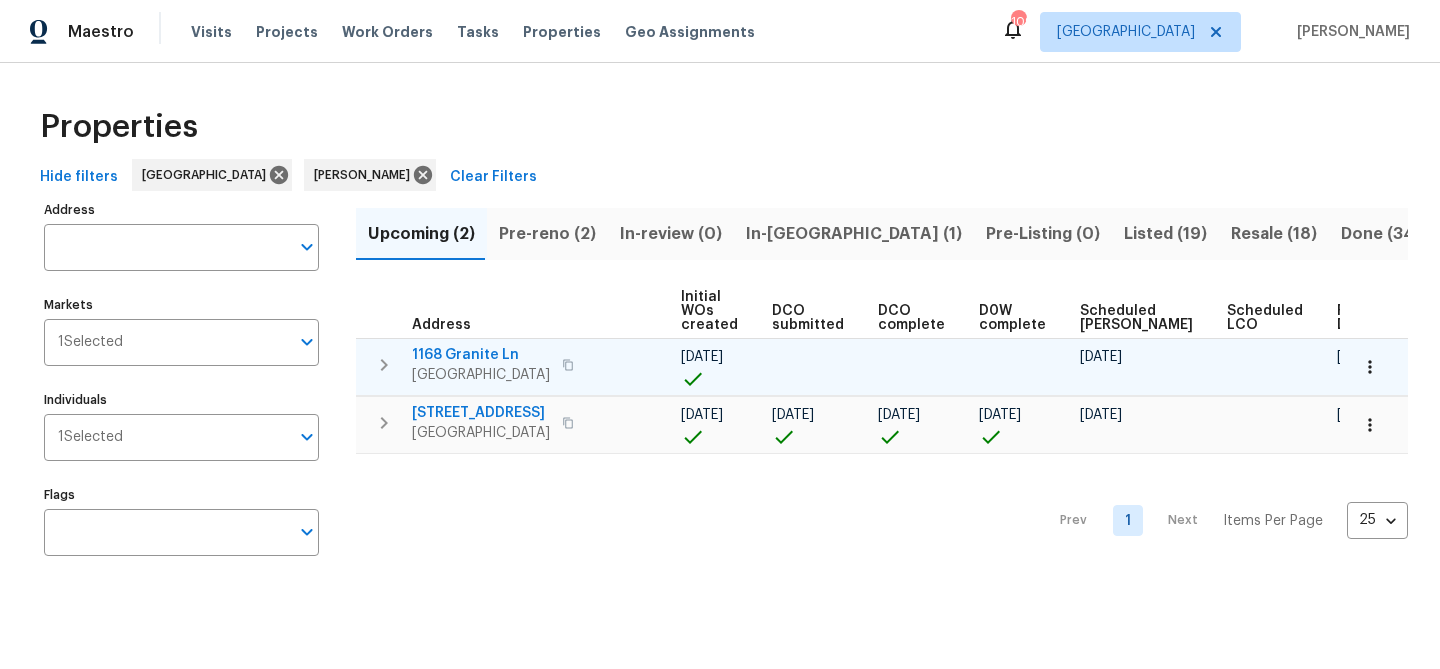 click on "1168 Granite Ln" at bounding box center [481, 355] 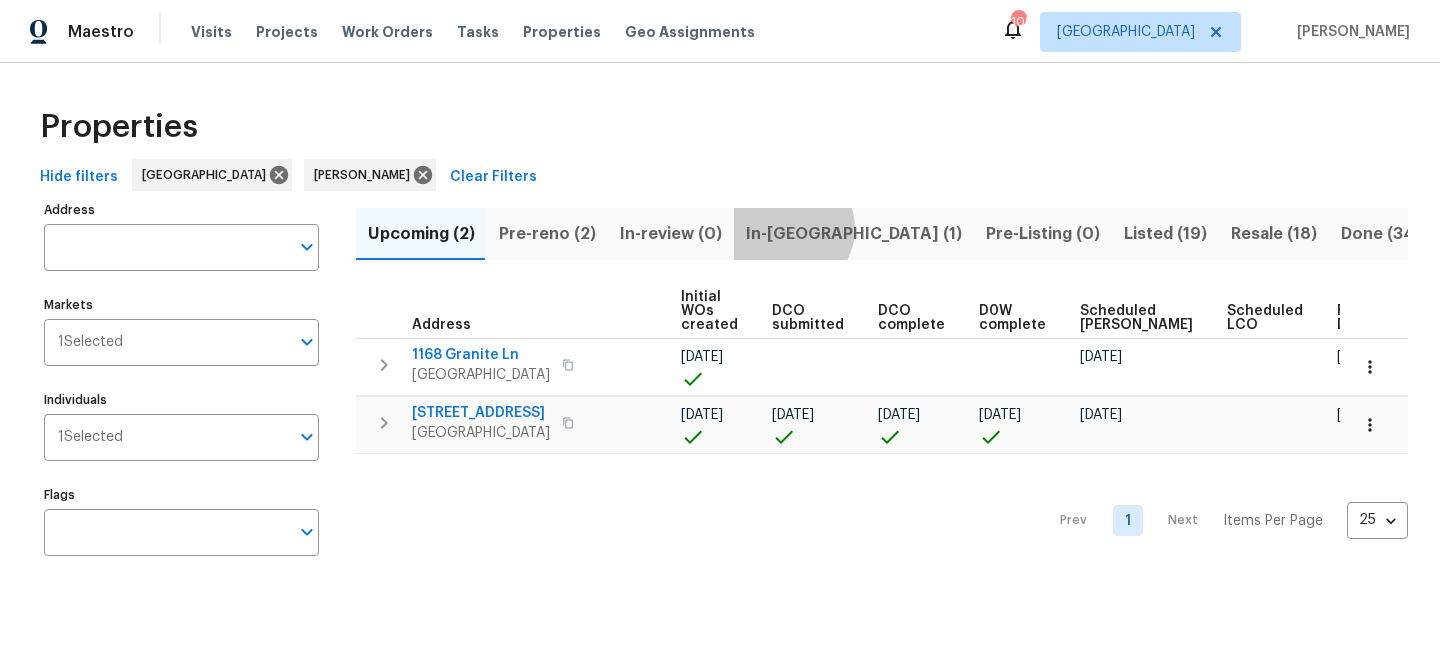 click on "In-reno (1)" at bounding box center (854, 234) 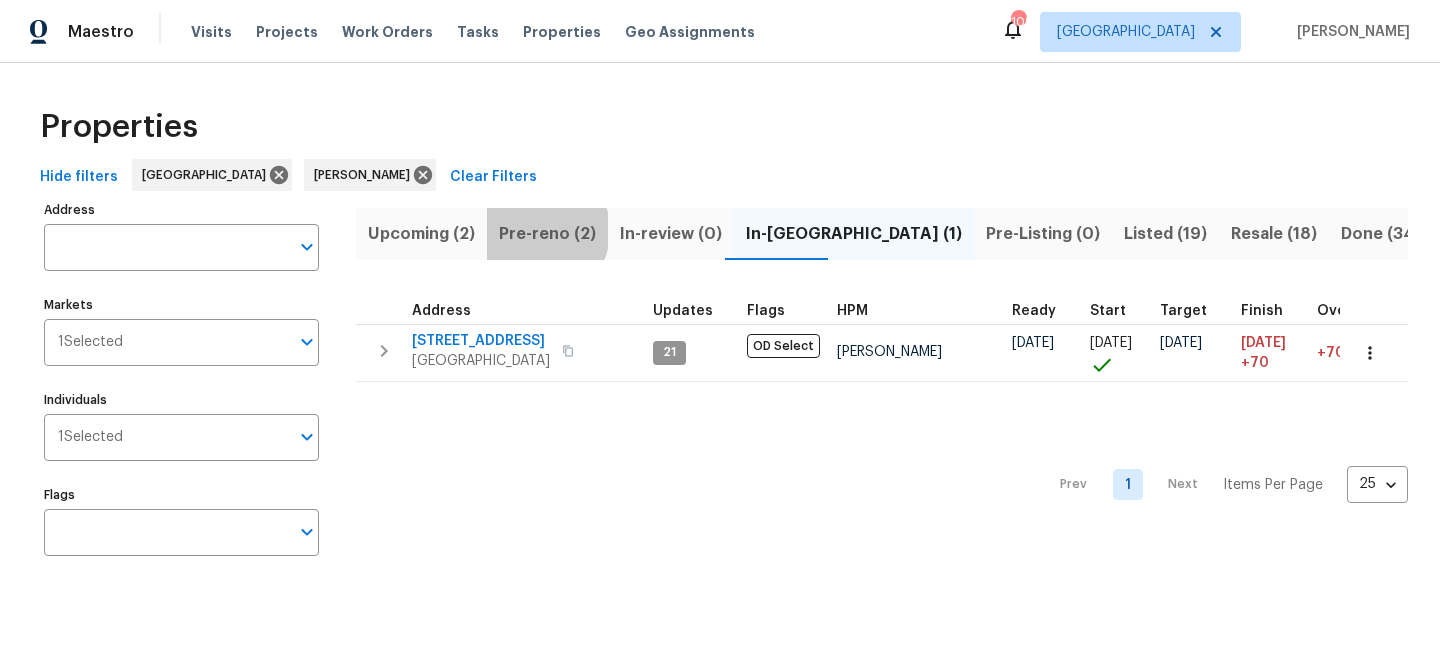 click on "Pre-reno (2)" at bounding box center [547, 234] 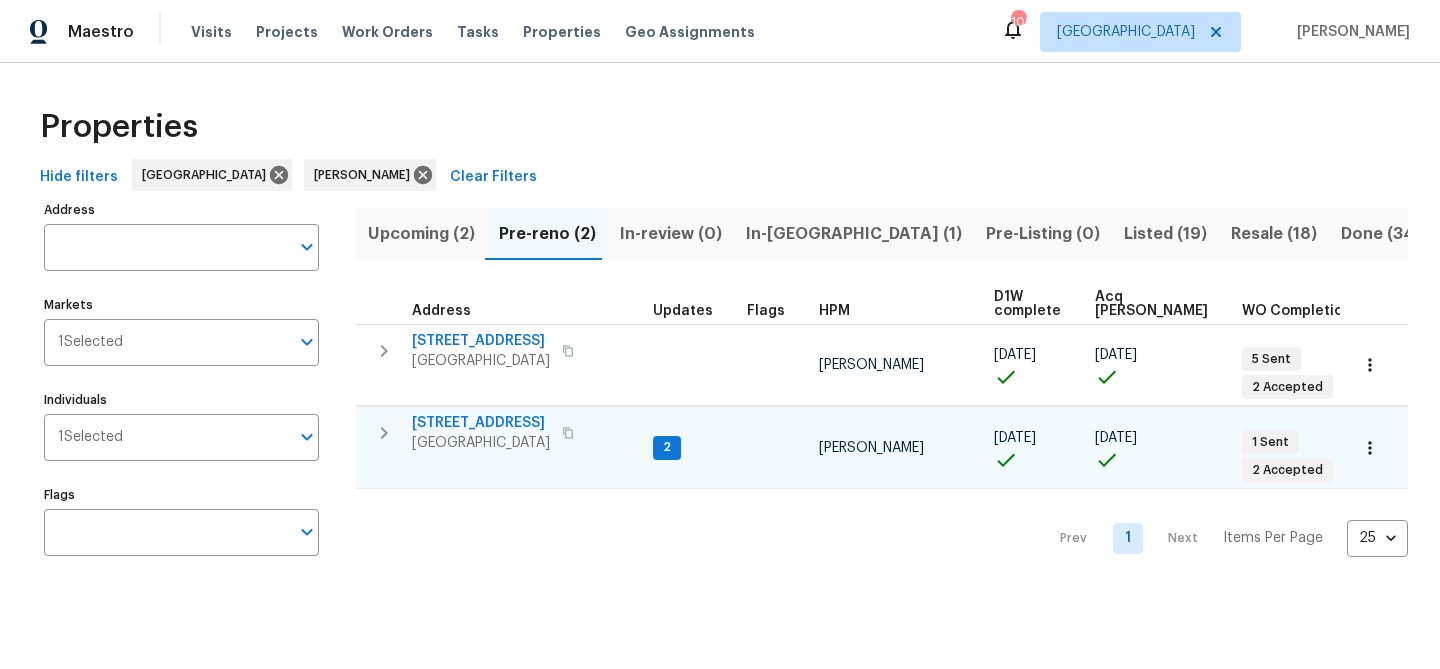 click on "[STREET_ADDRESS]" at bounding box center [481, 423] 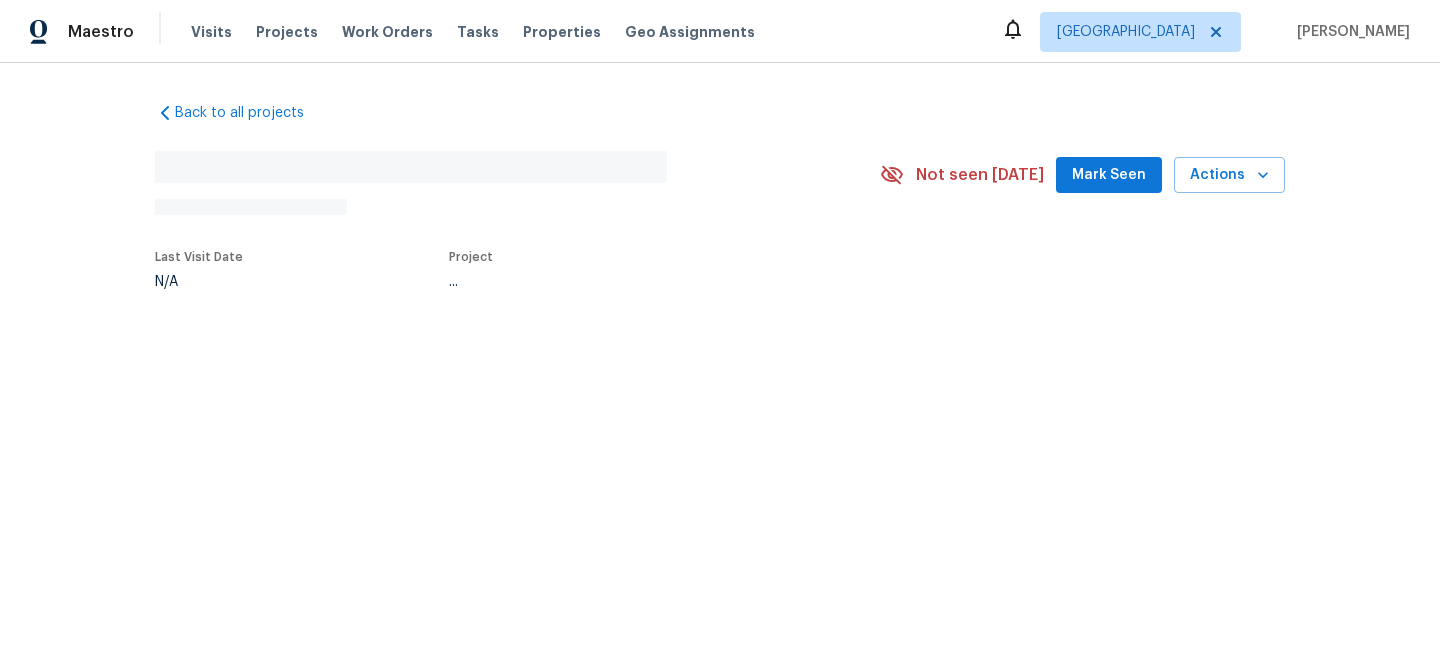 scroll, scrollTop: 0, scrollLeft: 0, axis: both 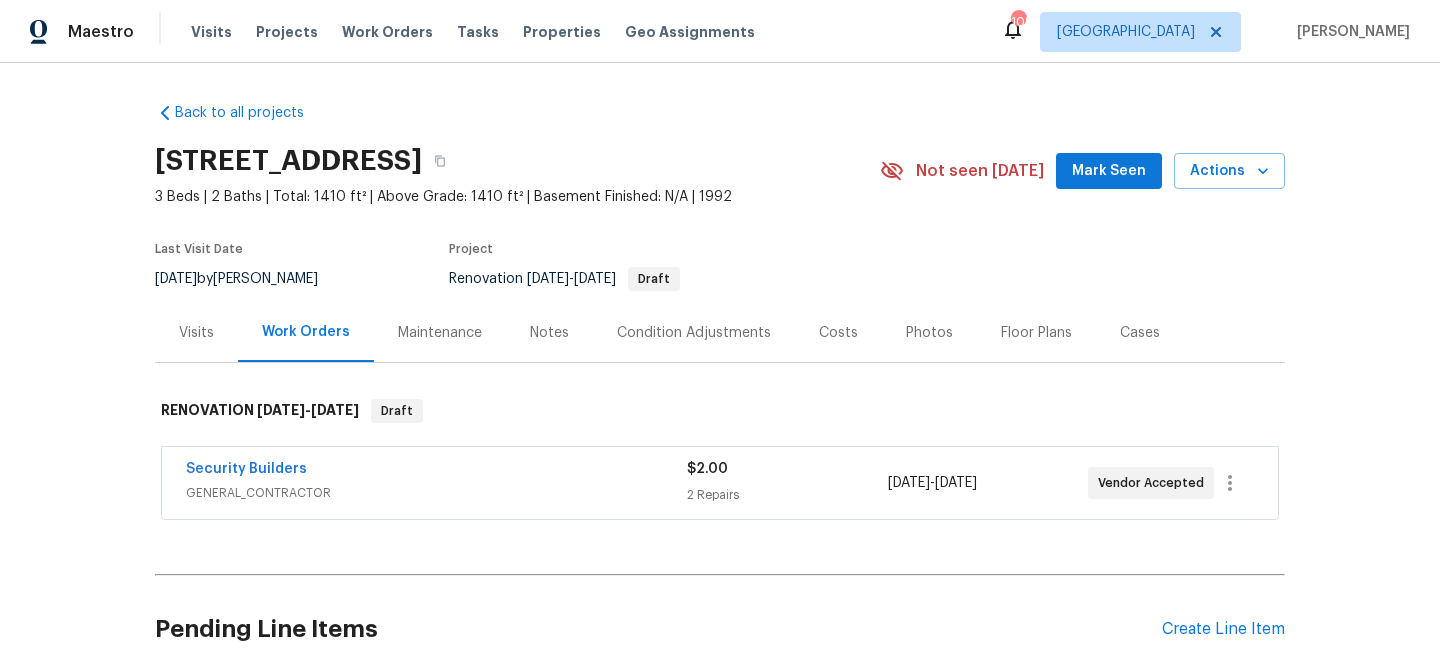 click on "Mark Seen" at bounding box center (1109, 171) 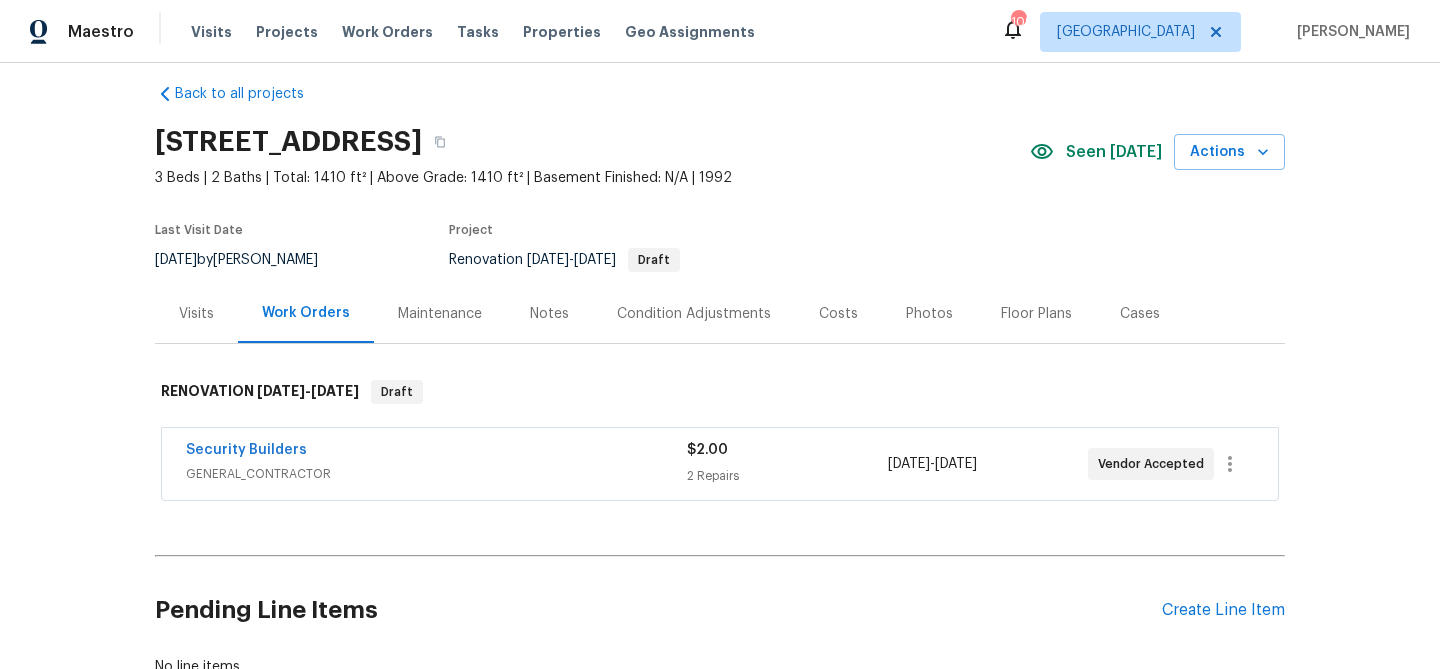 scroll, scrollTop: 8, scrollLeft: 0, axis: vertical 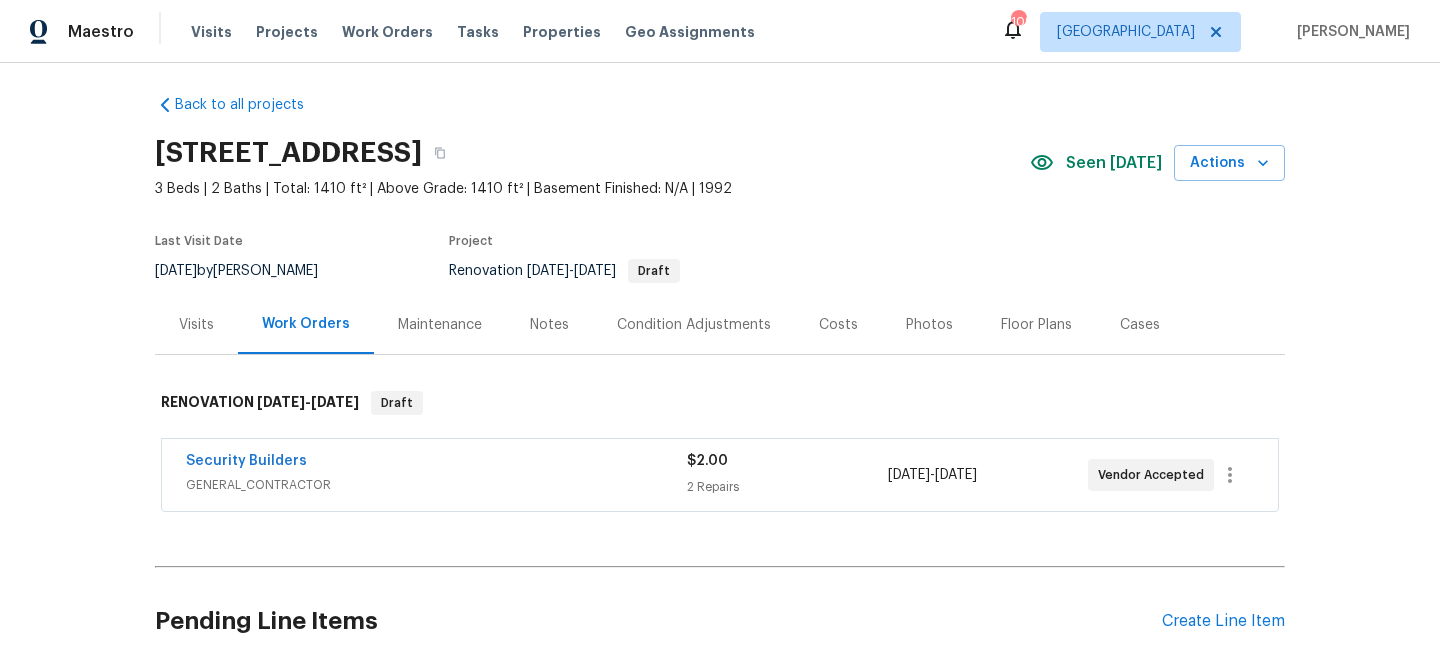 click on "Condition Adjustments" at bounding box center [694, 325] 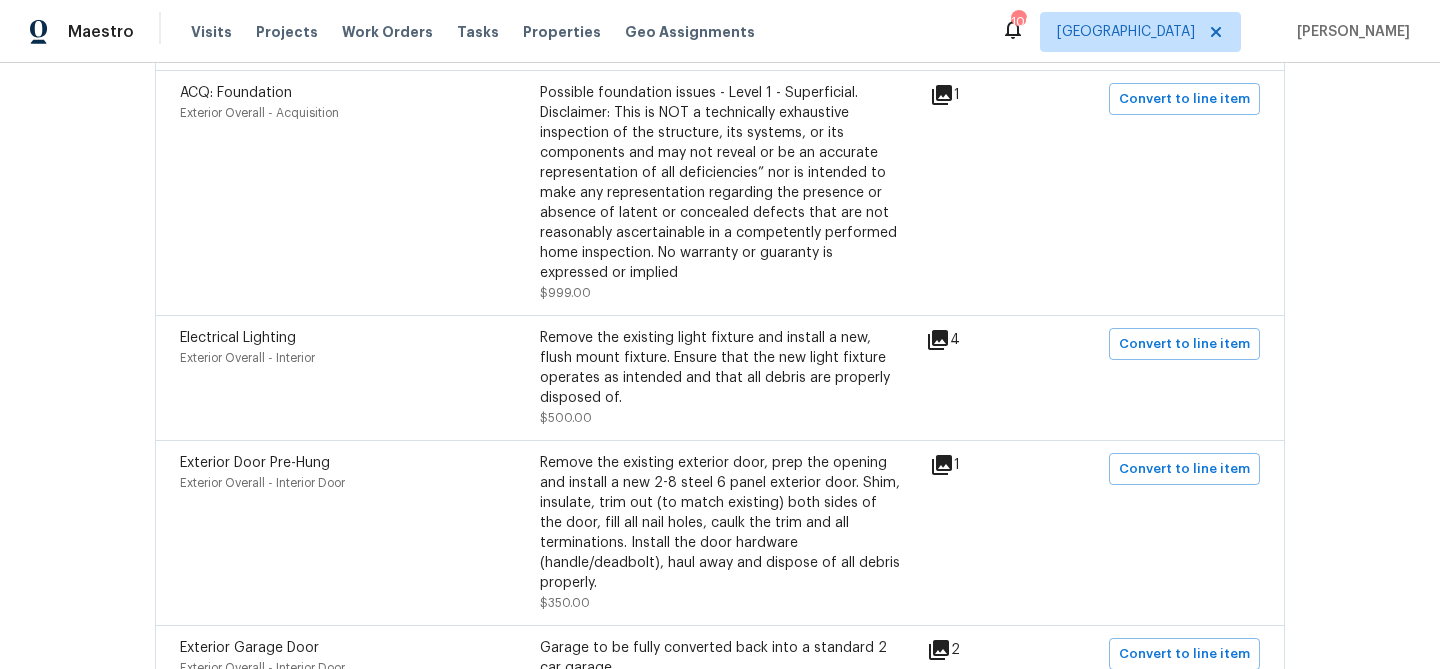 scroll, scrollTop: 1064, scrollLeft: 0, axis: vertical 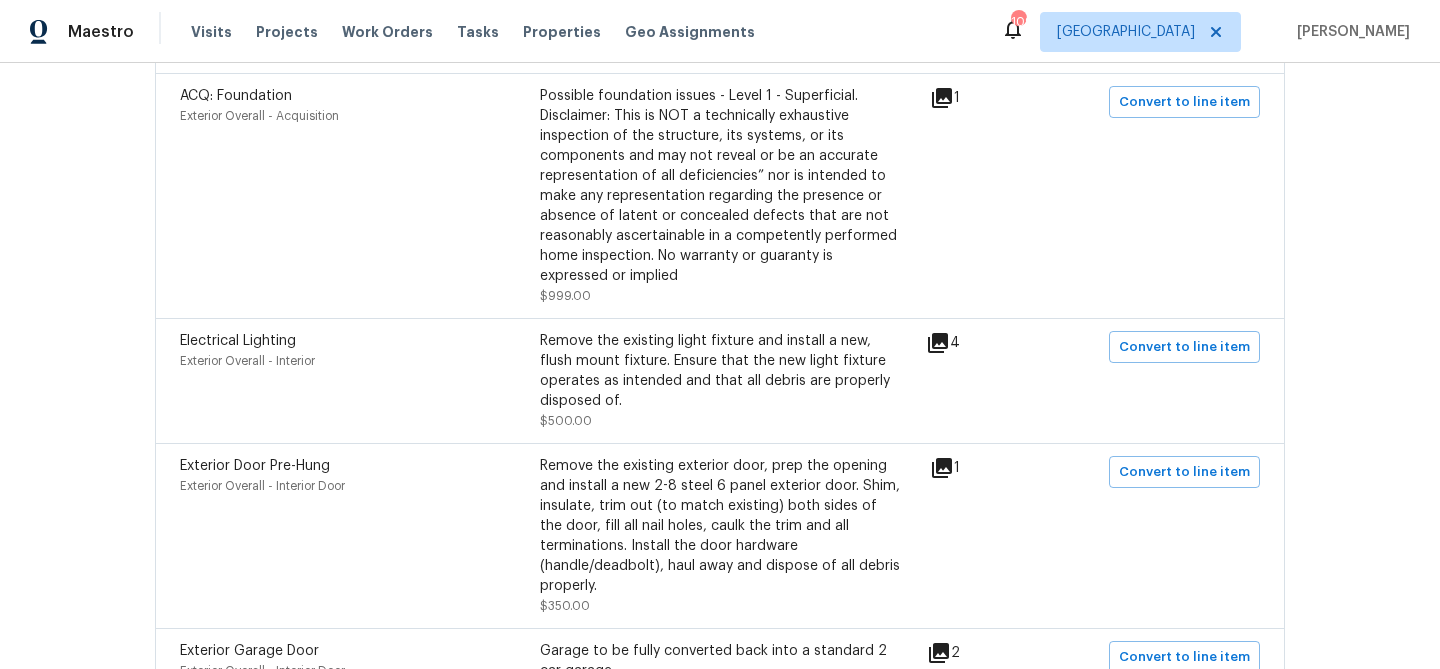 click 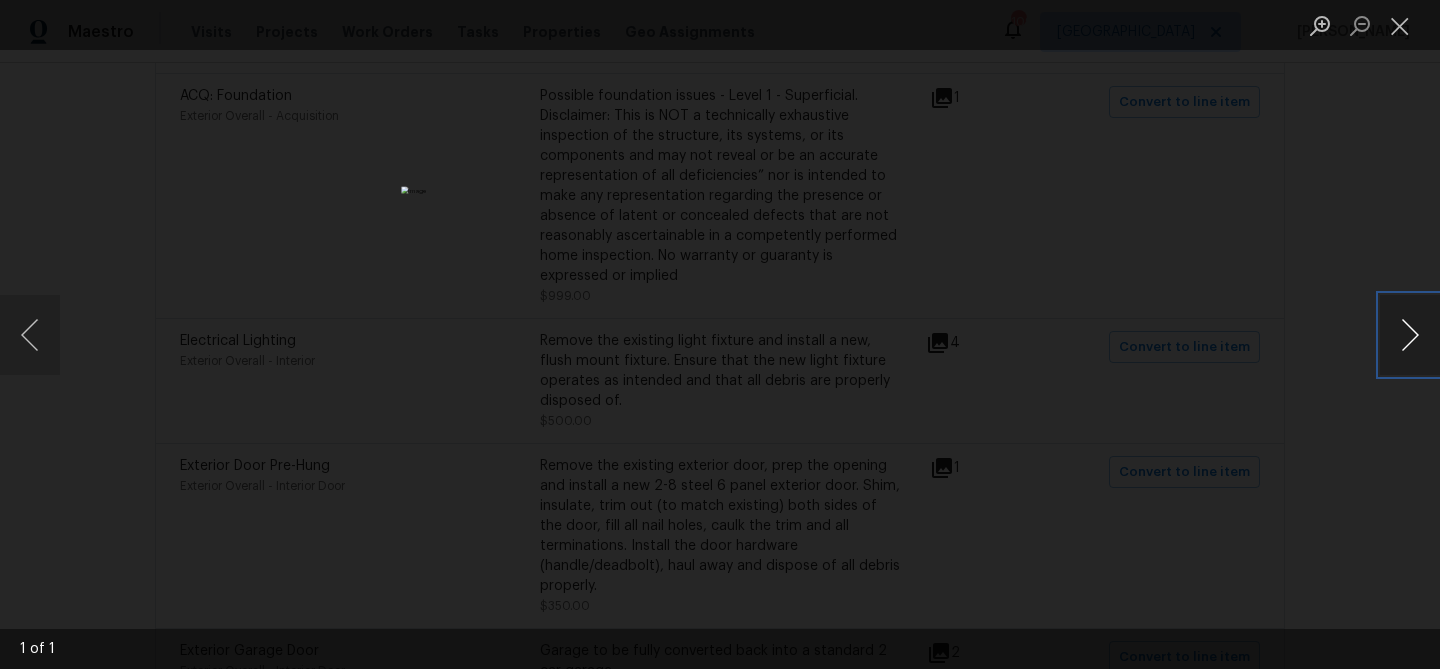 click at bounding box center (1410, 335) 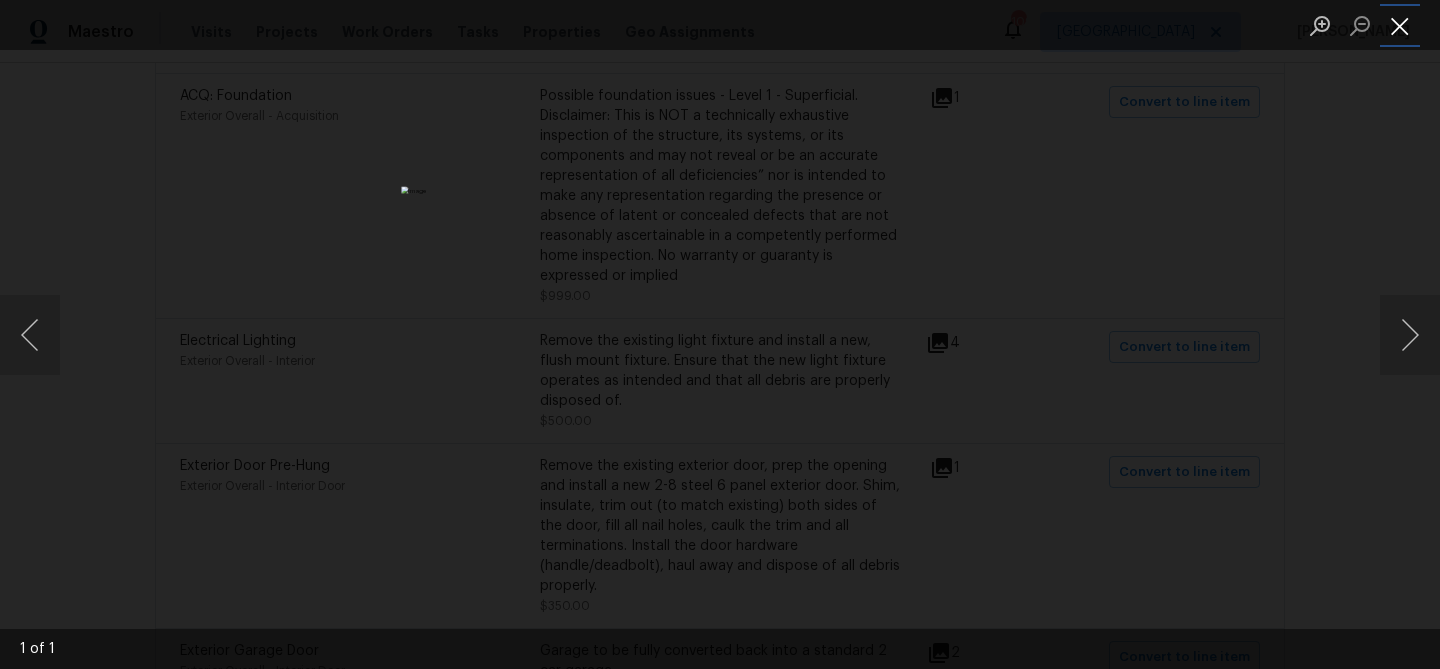 click at bounding box center [1400, 25] 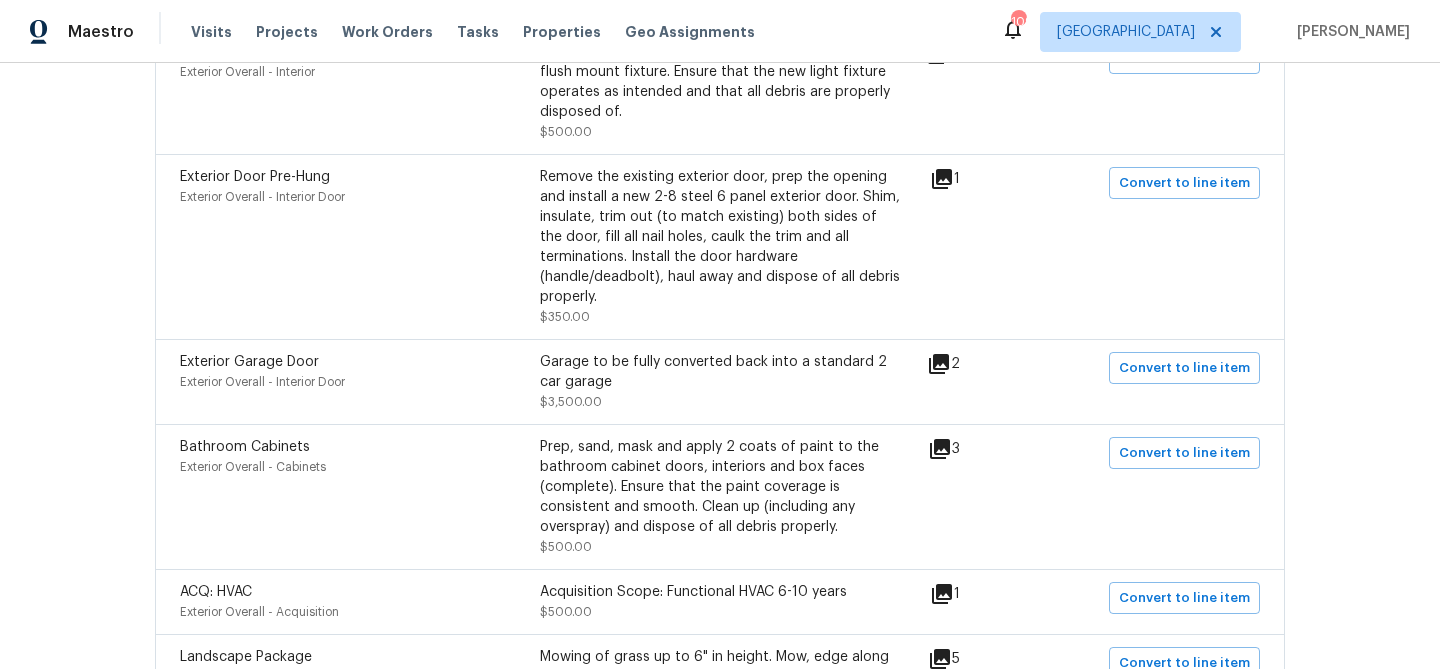 scroll, scrollTop: 1355, scrollLeft: 0, axis: vertical 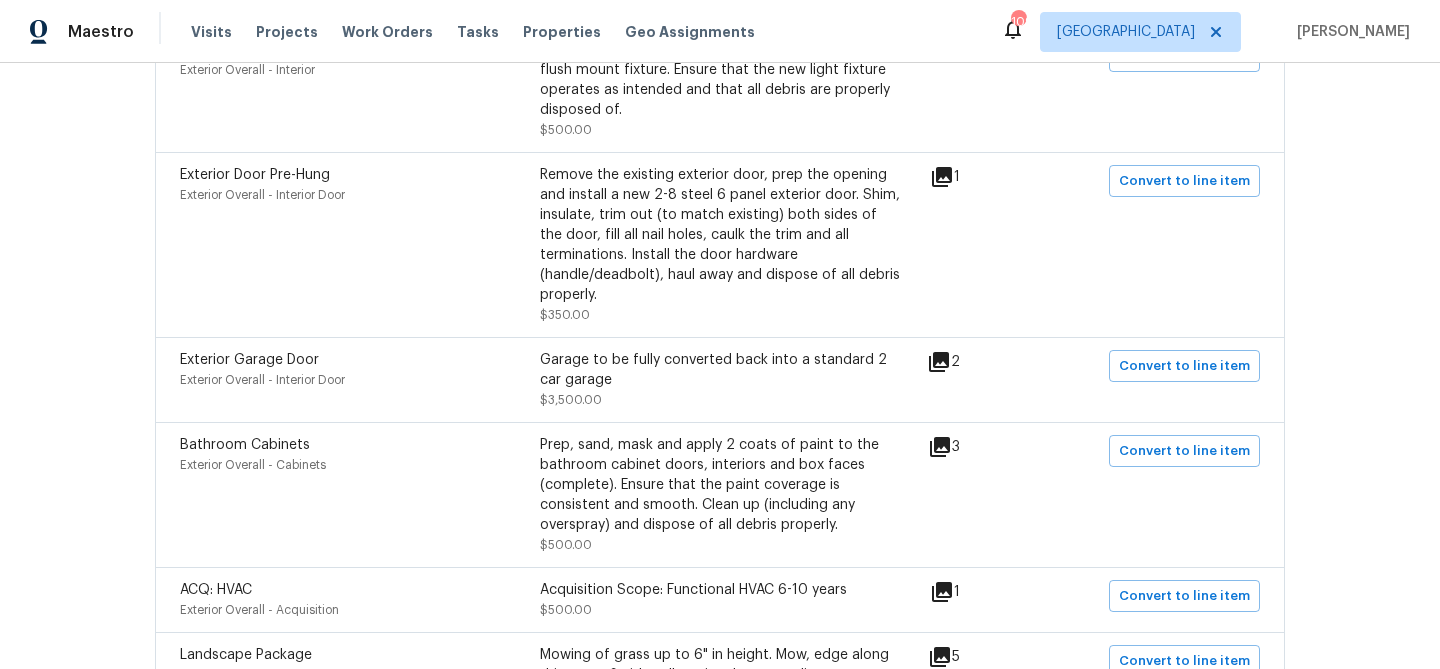 click 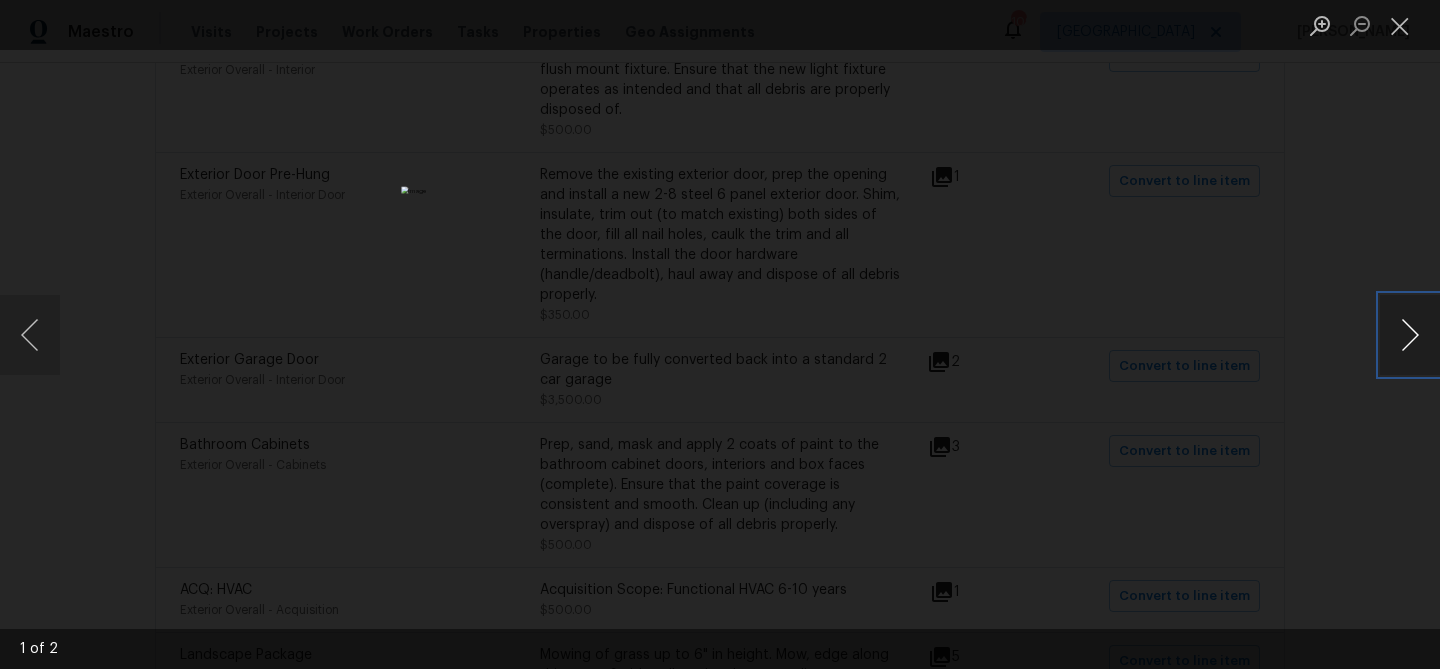 click at bounding box center [1410, 335] 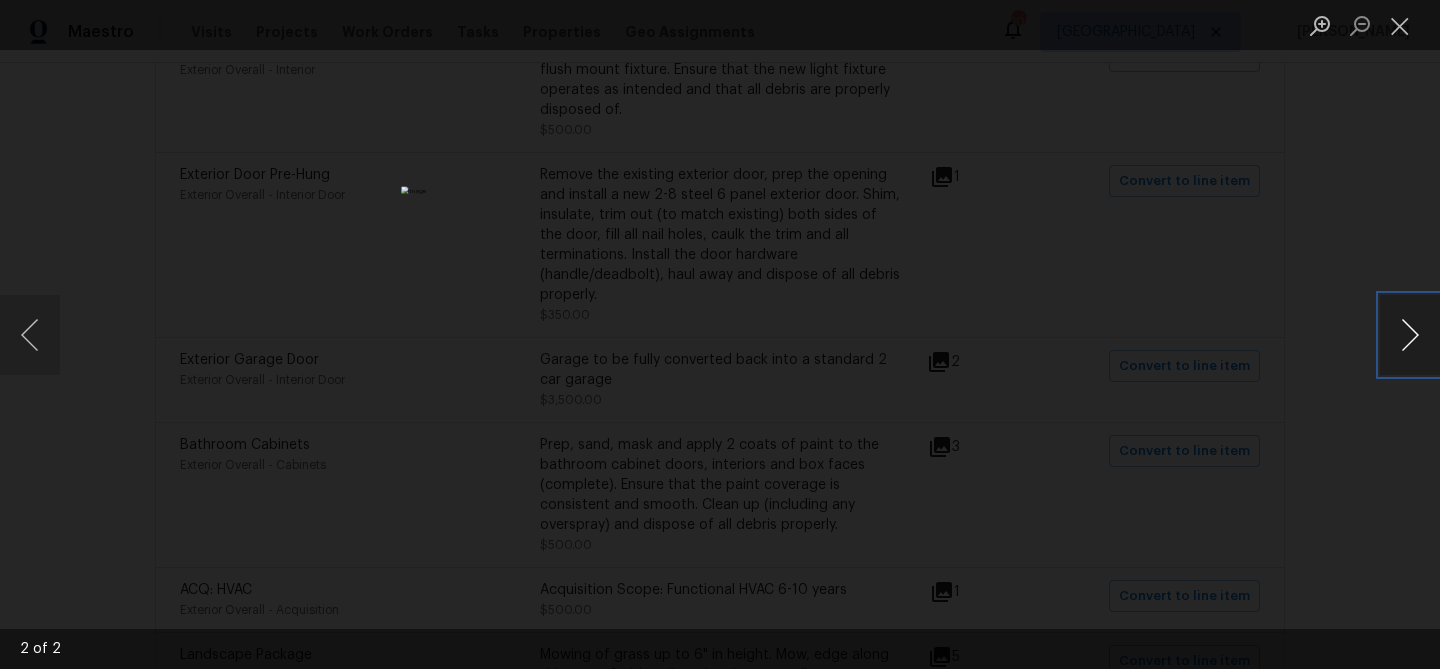 click at bounding box center [1410, 335] 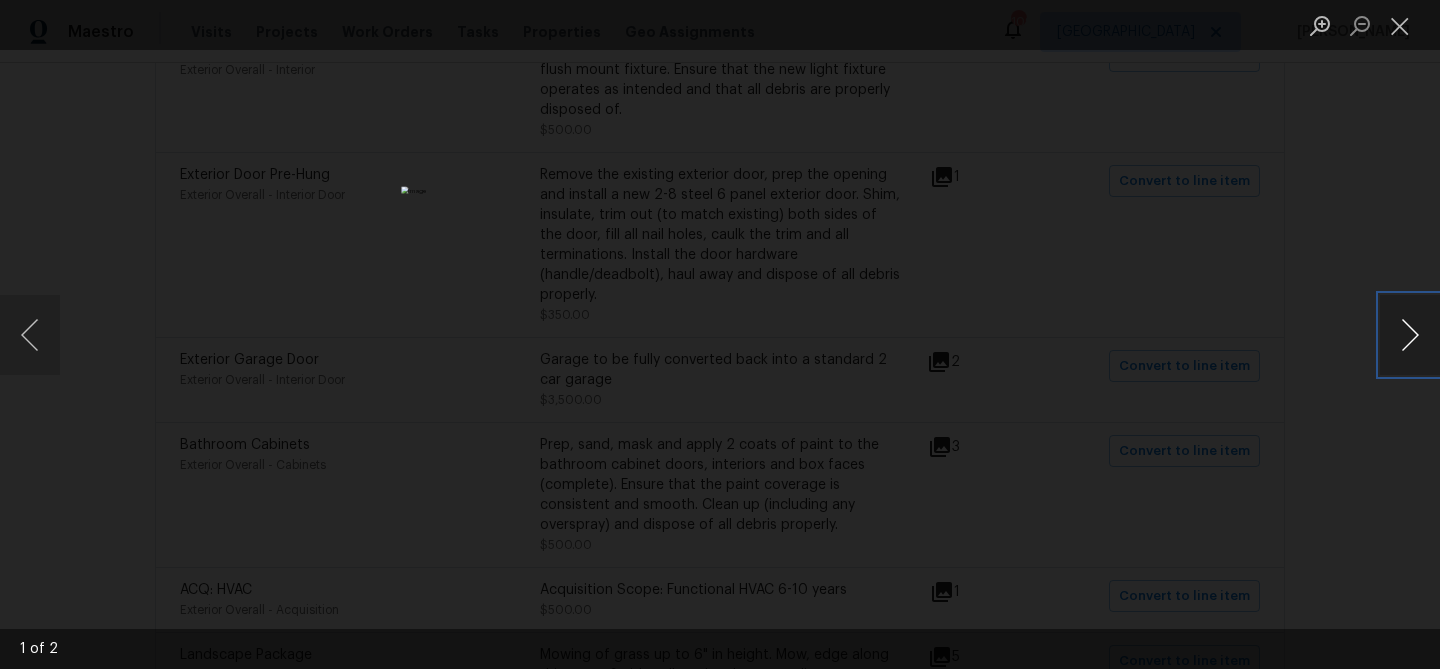 click at bounding box center [1410, 335] 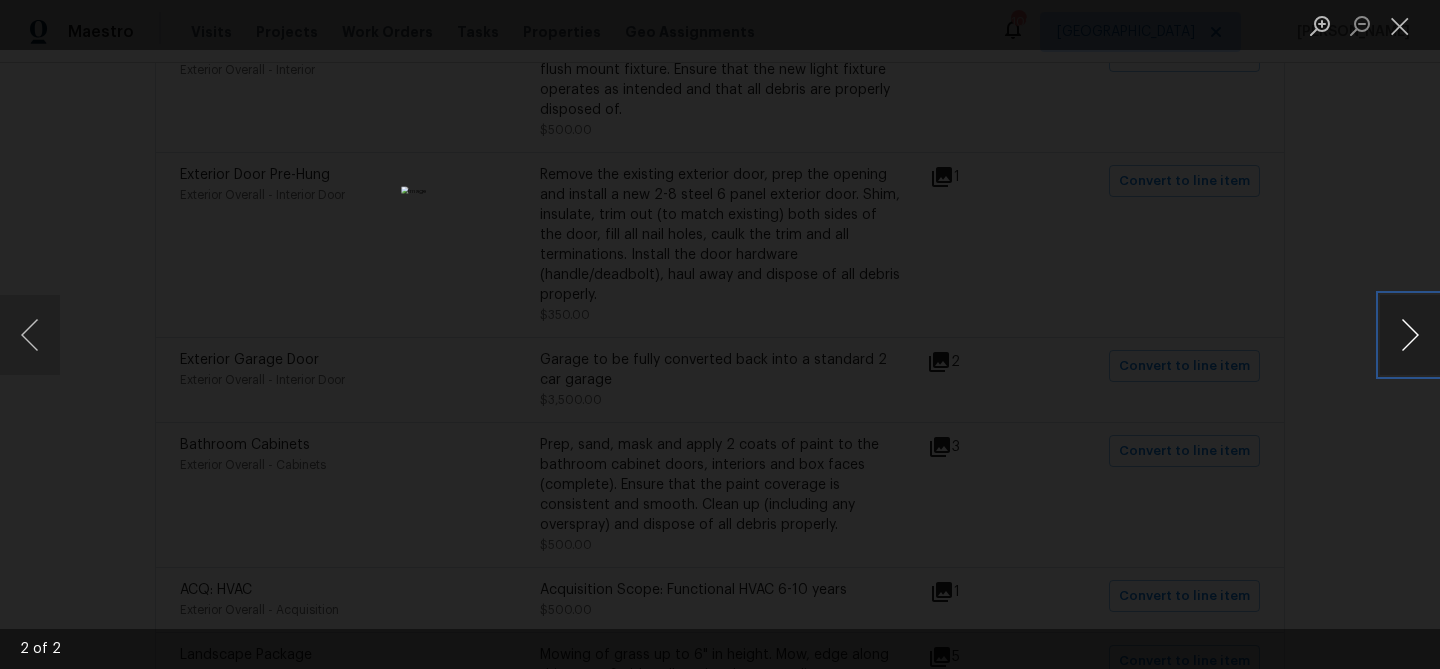 click at bounding box center (1410, 335) 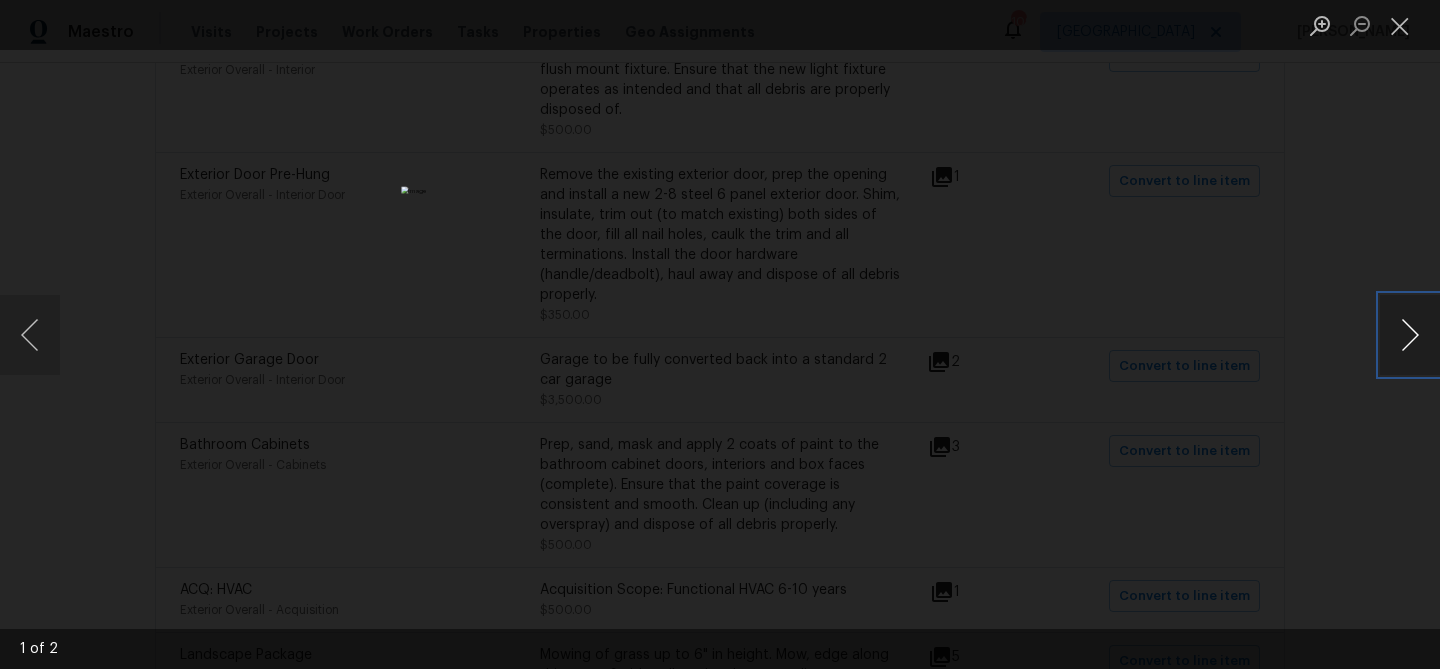 click at bounding box center (1410, 335) 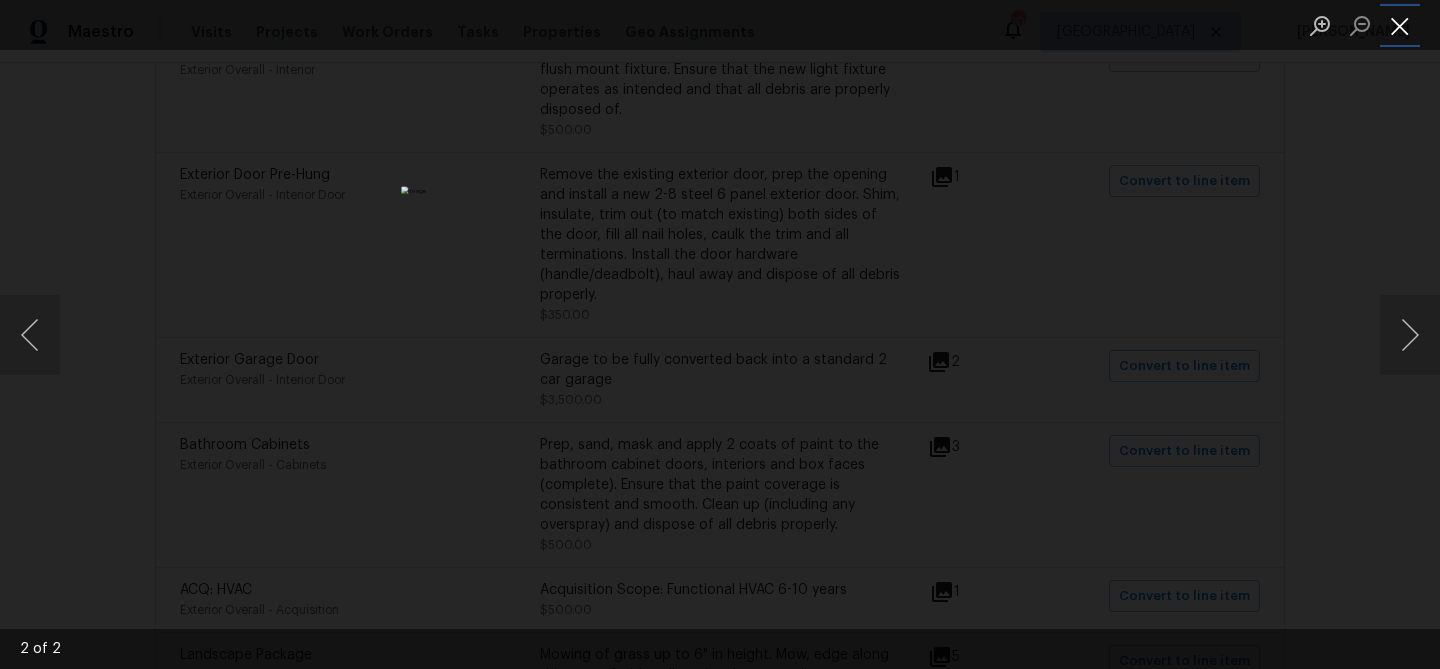 click at bounding box center (1400, 25) 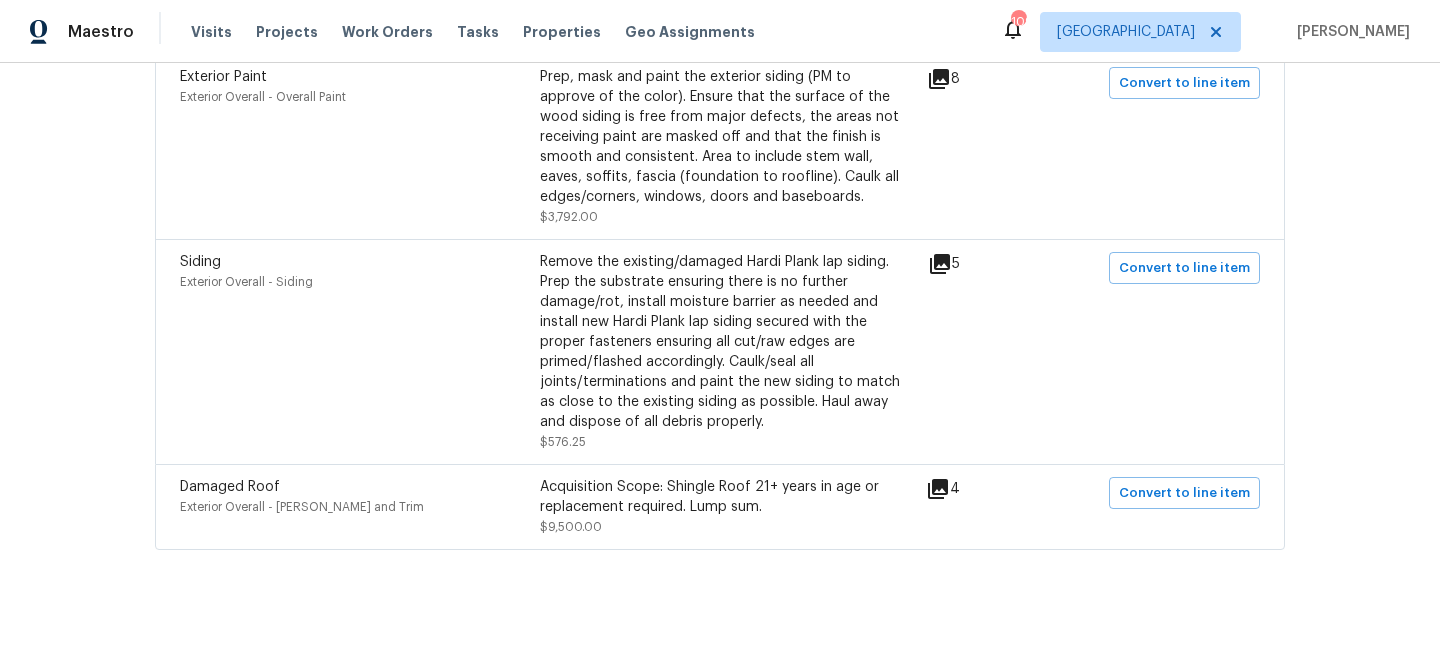 scroll, scrollTop: 2358, scrollLeft: 0, axis: vertical 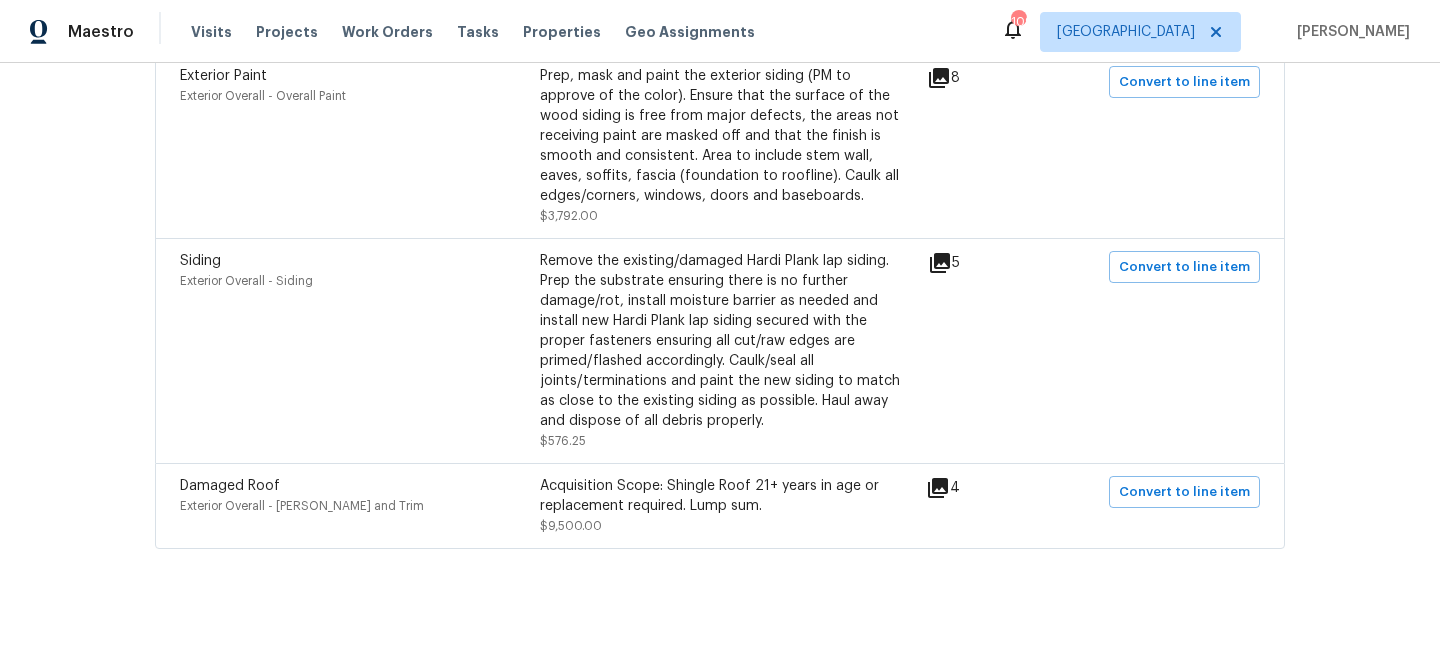 click on "Siding Exterior Overall - Siding Remove the existing/damaged Hardi Plank lap siding. Prep the substrate ensuring there is no further damage/rot, install moisture barrier as needed and install new Hardi Plank lap siding secured with the proper fasteners ensuring all cut/raw edges are primed/flashed accordingly. Caulk/seal all joints/terminations and paint the new siding to match as close to the existing siding as possible. Haul away and dispose of all debris properly. $576.25   5 Convert to line item" at bounding box center (720, 350) 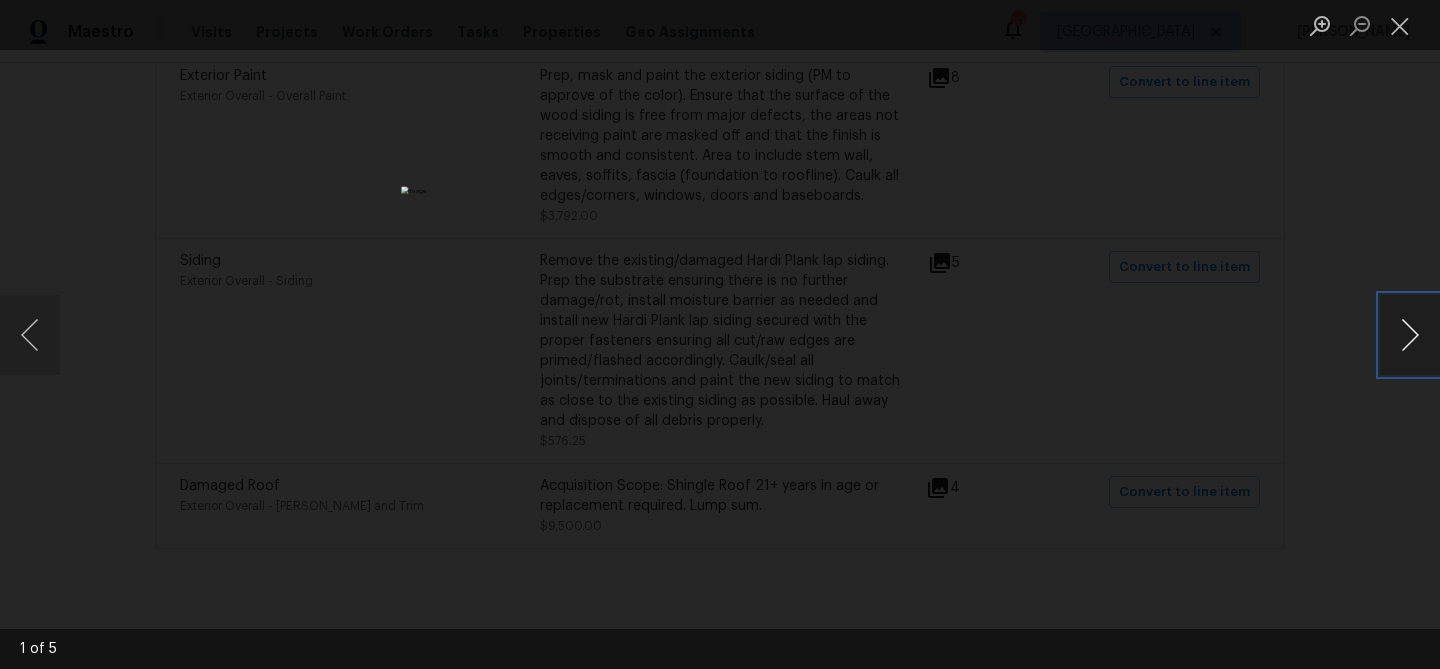 click at bounding box center (1410, 335) 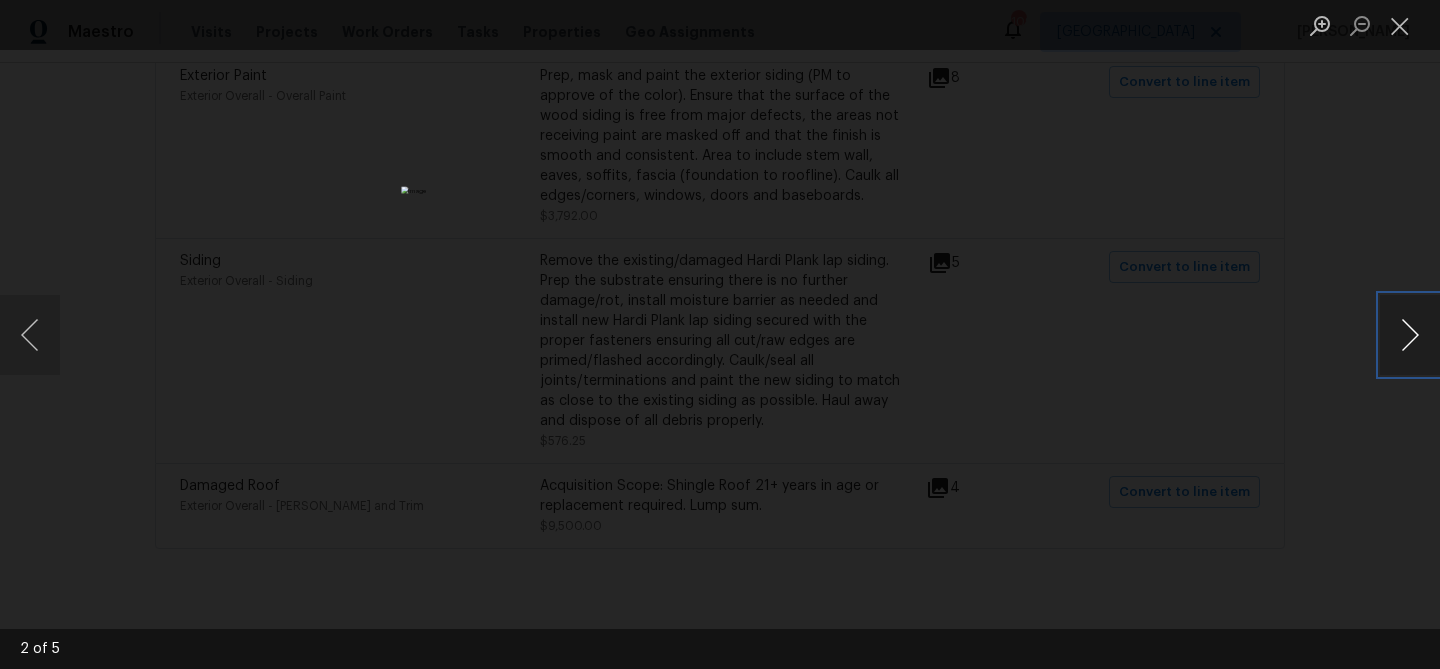 click at bounding box center [1410, 335] 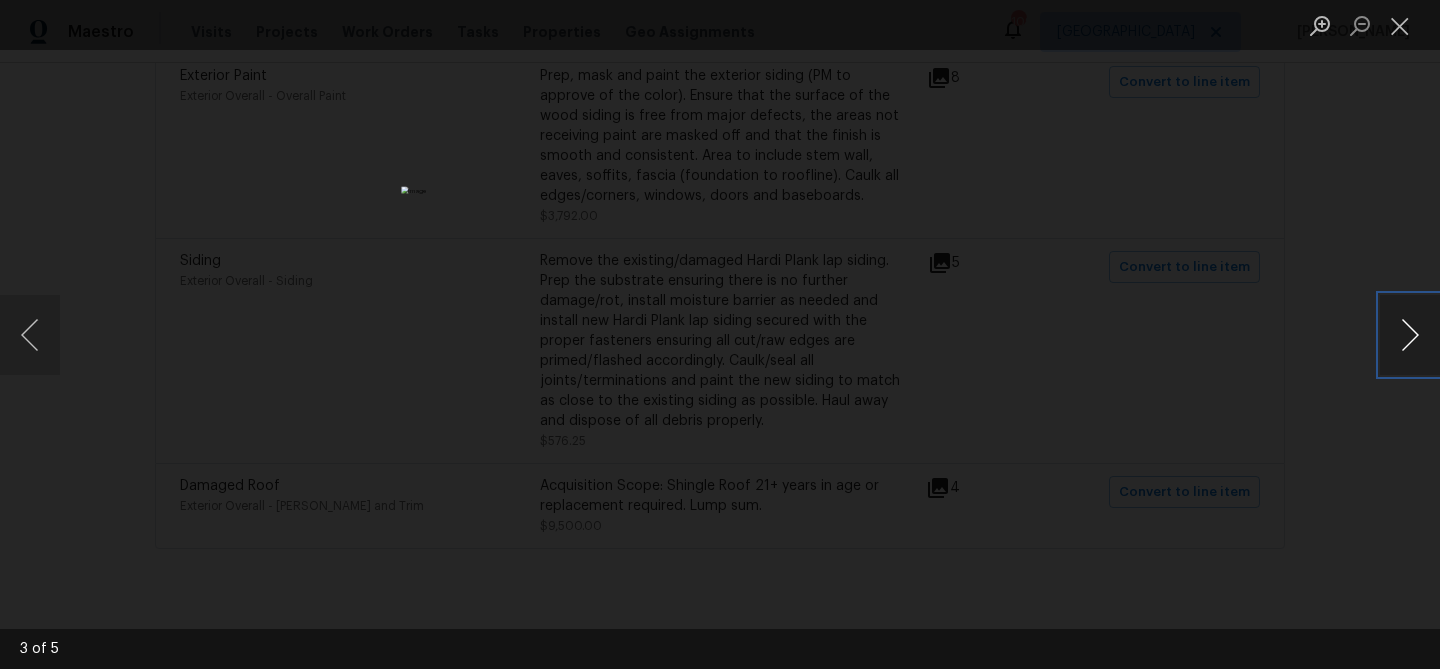 click at bounding box center [1410, 335] 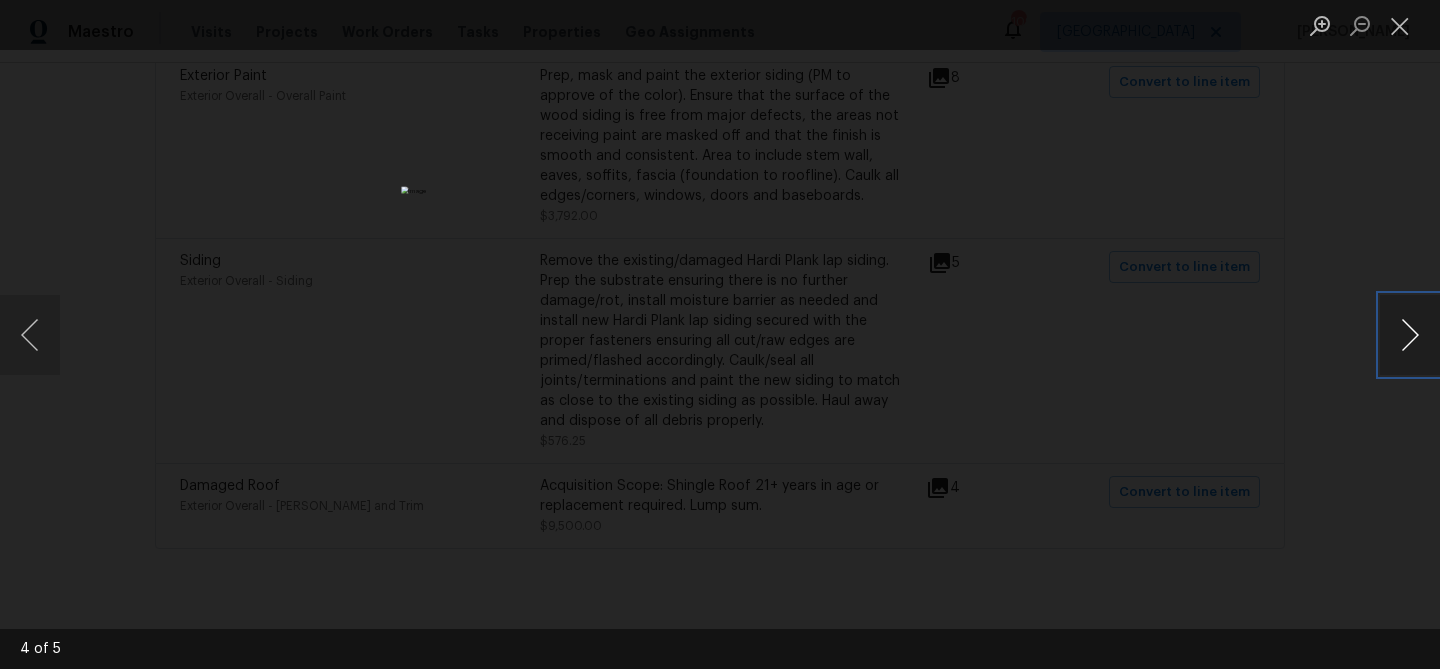 click at bounding box center [1410, 335] 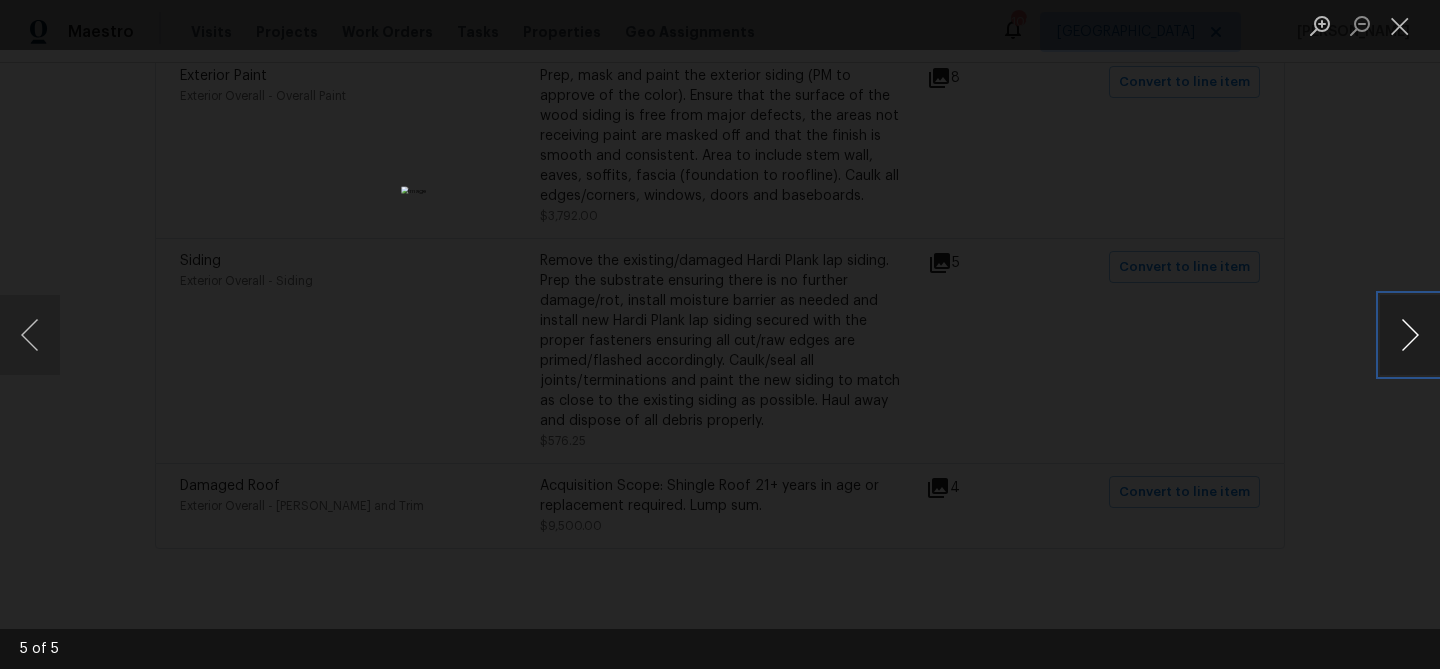 click at bounding box center (1410, 335) 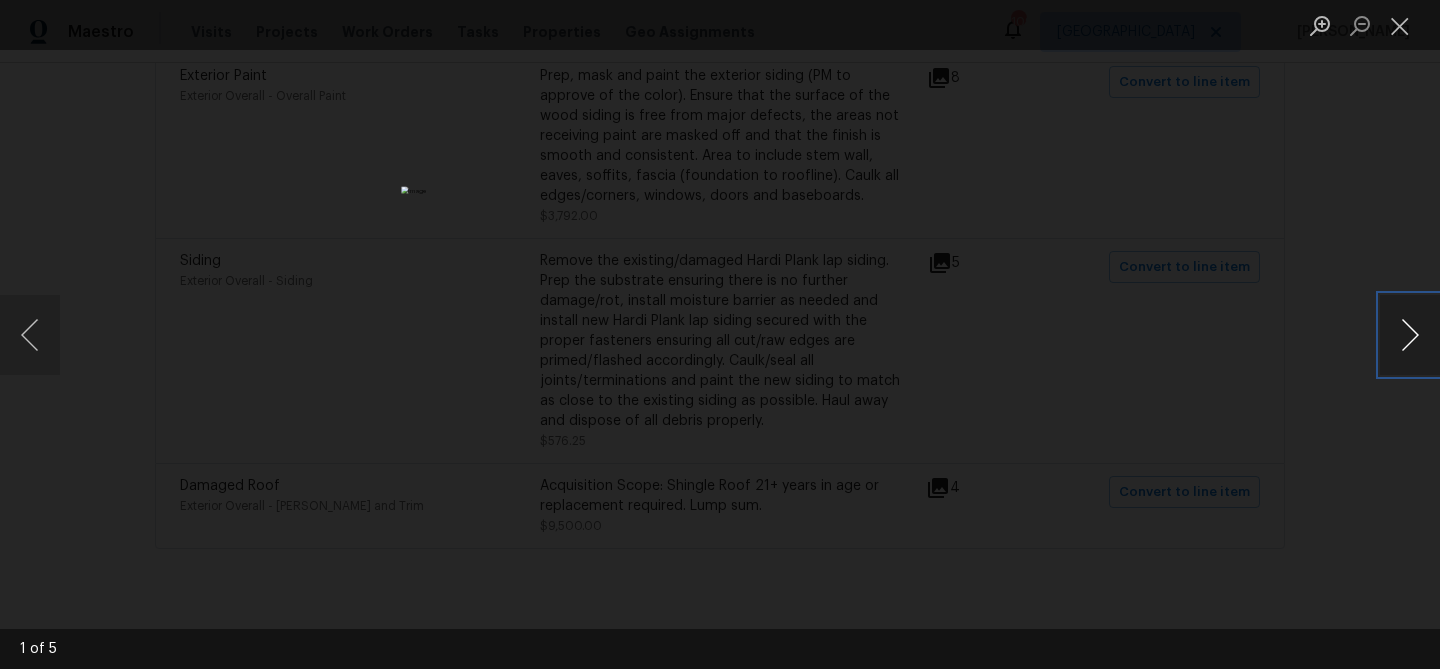 click at bounding box center [1410, 335] 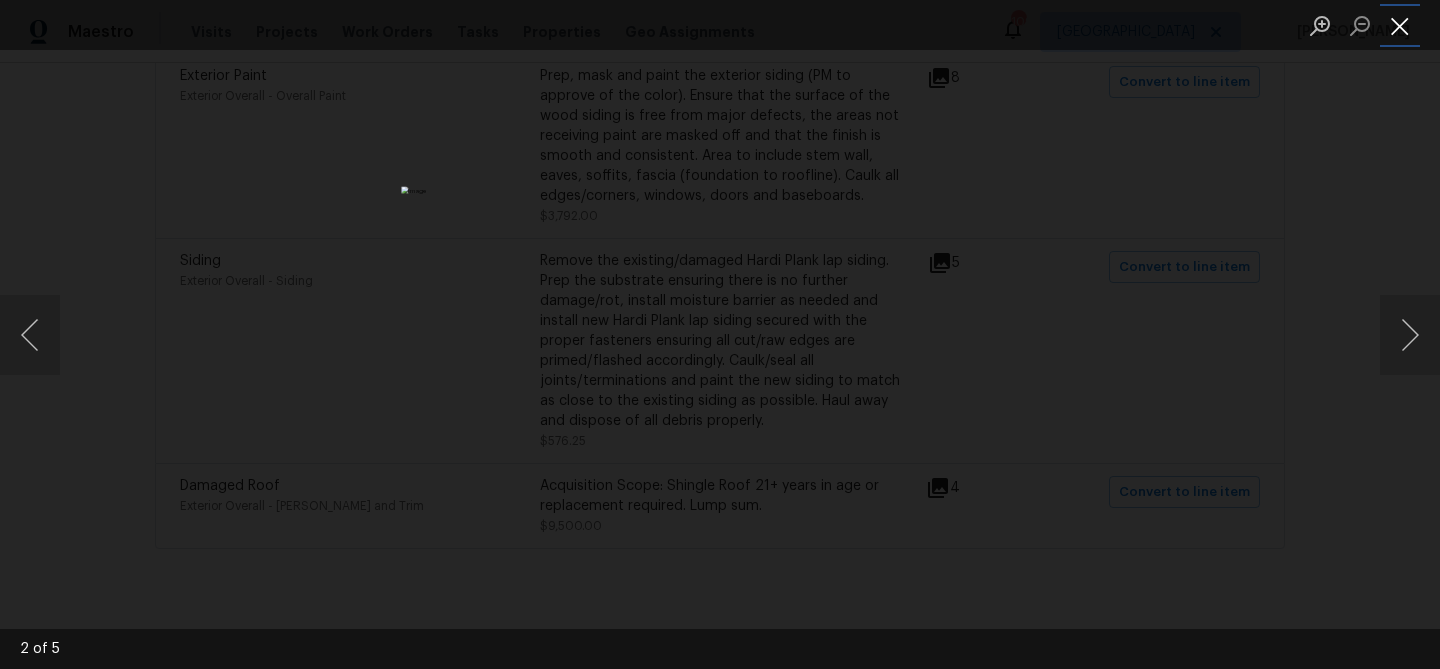 click at bounding box center [1400, 25] 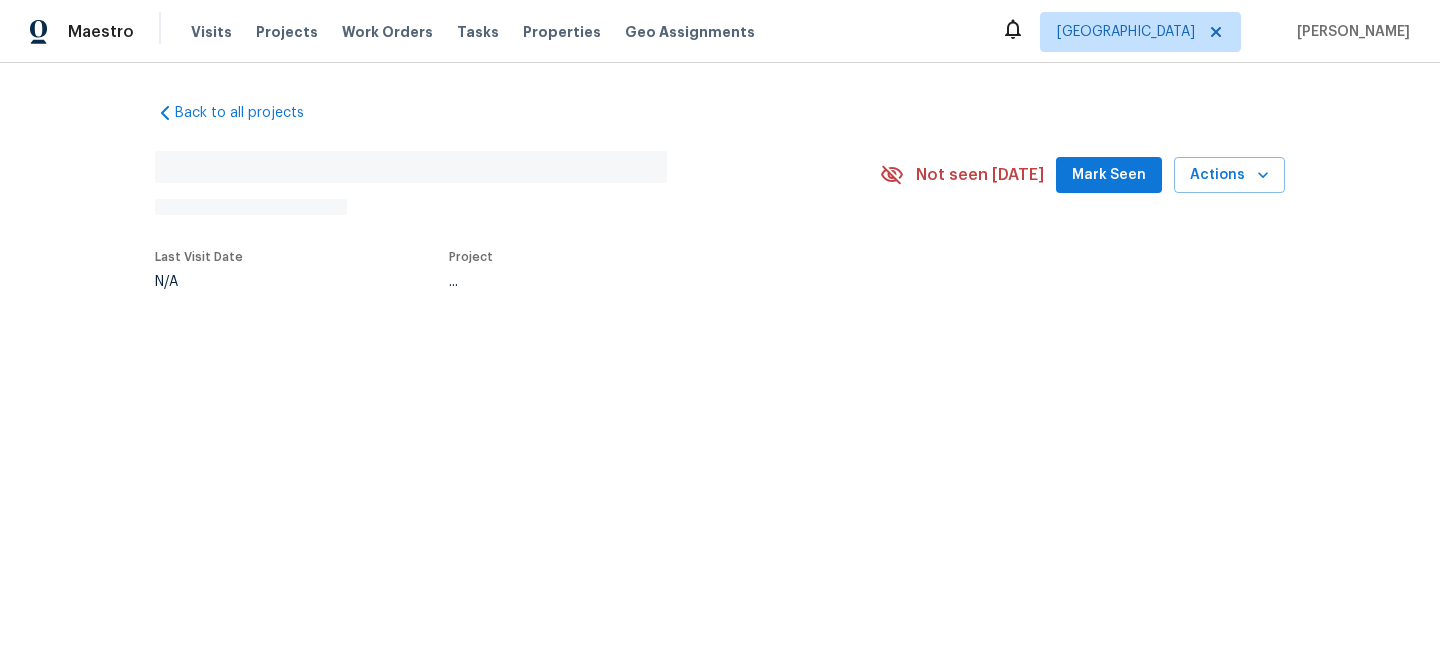 scroll, scrollTop: 0, scrollLeft: 0, axis: both 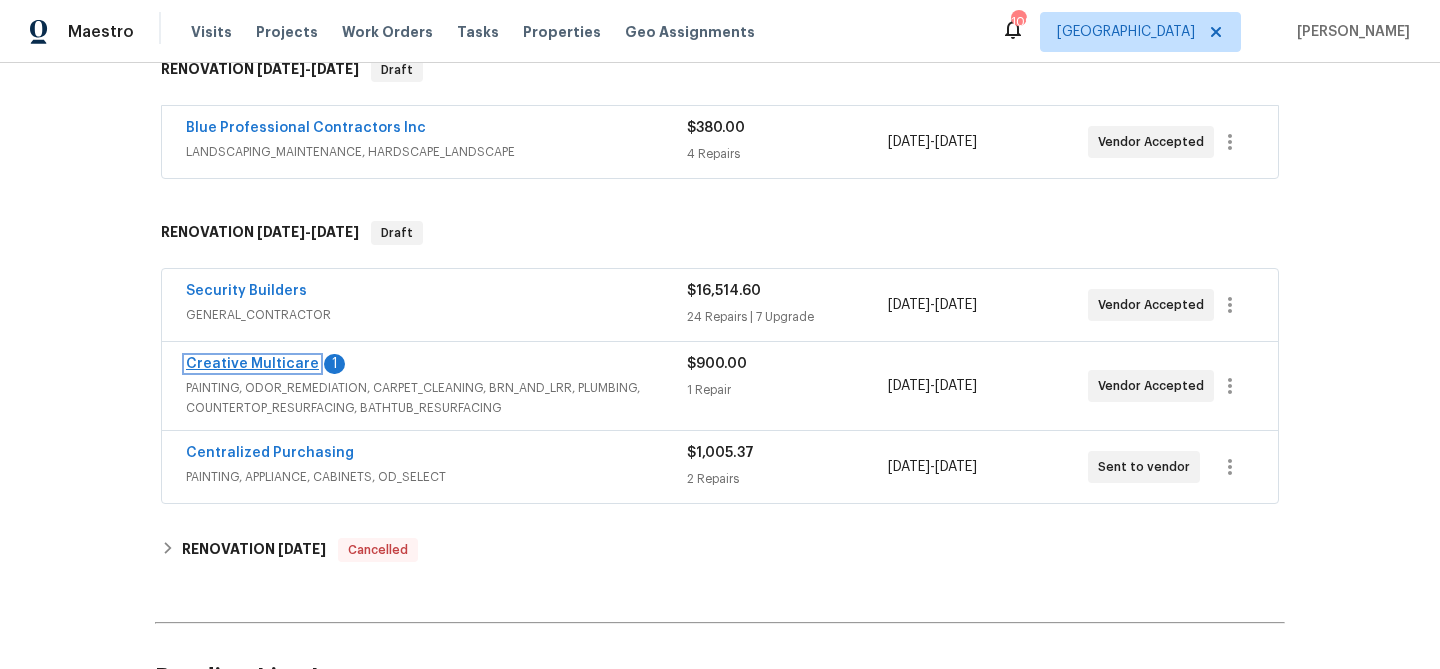 click on "Creative Multicare" at bounding box center [252, 364] 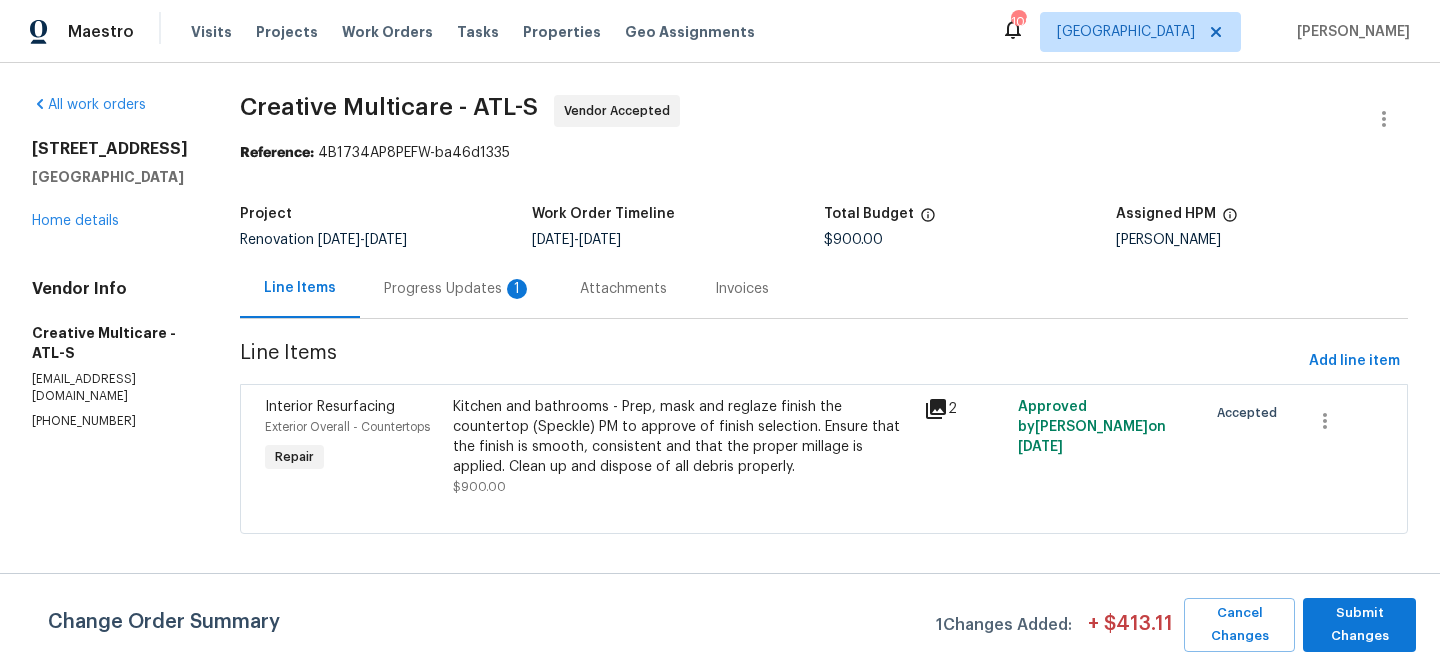 click on "Progress Updates 1" at bounding box center [458, 289] 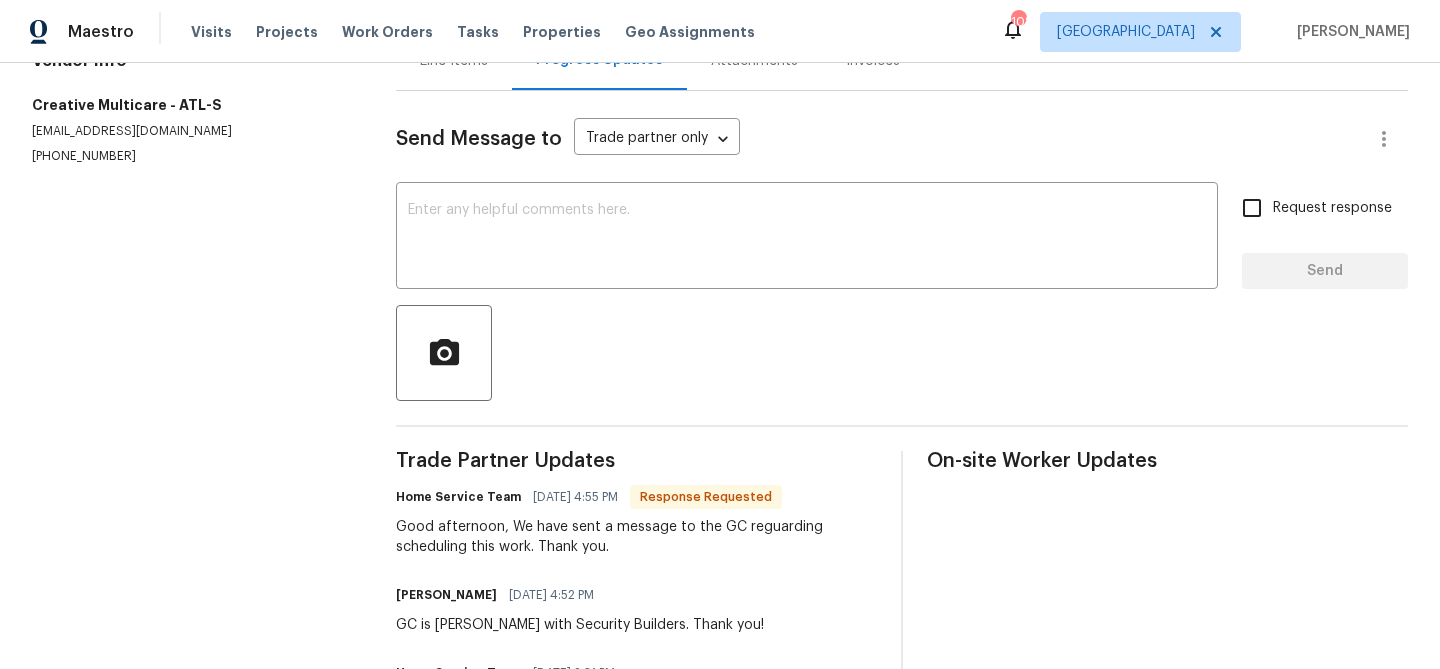 scroll, scrollTop: 203, scrollLeft: 0, axis: vertical 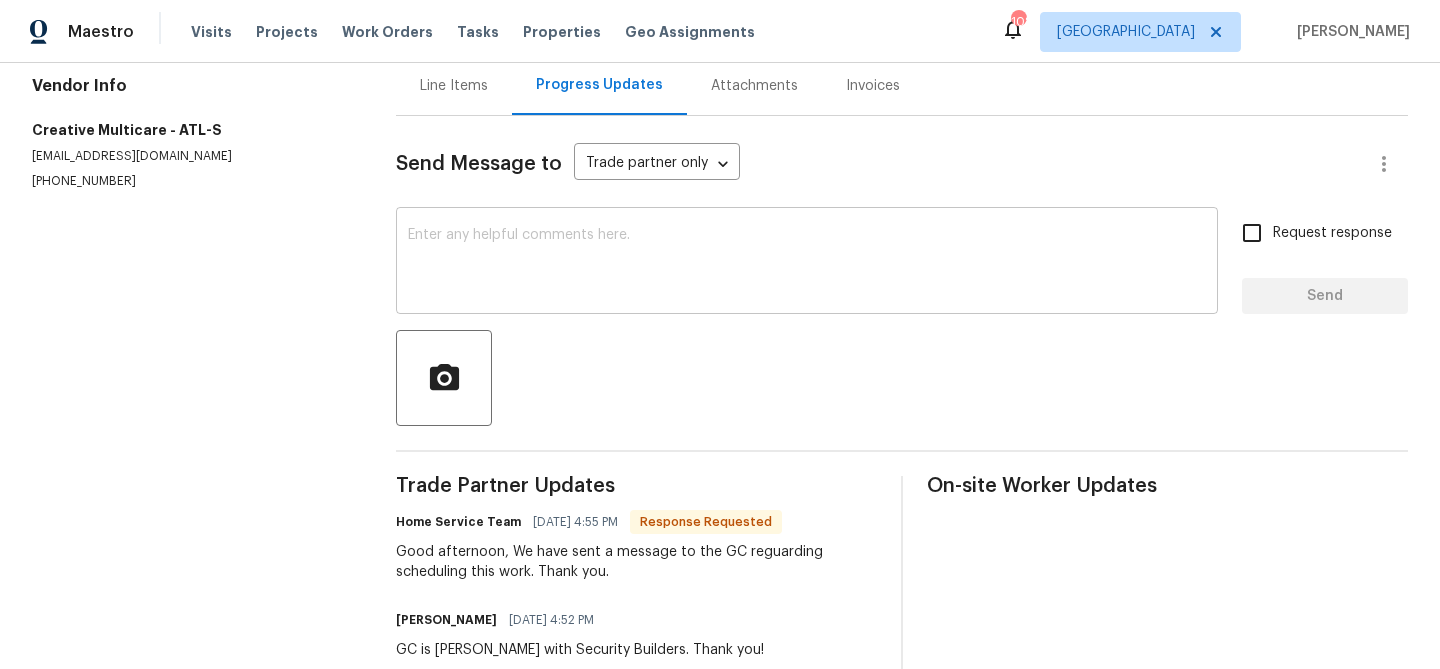 click at bounding box center (807, 263) 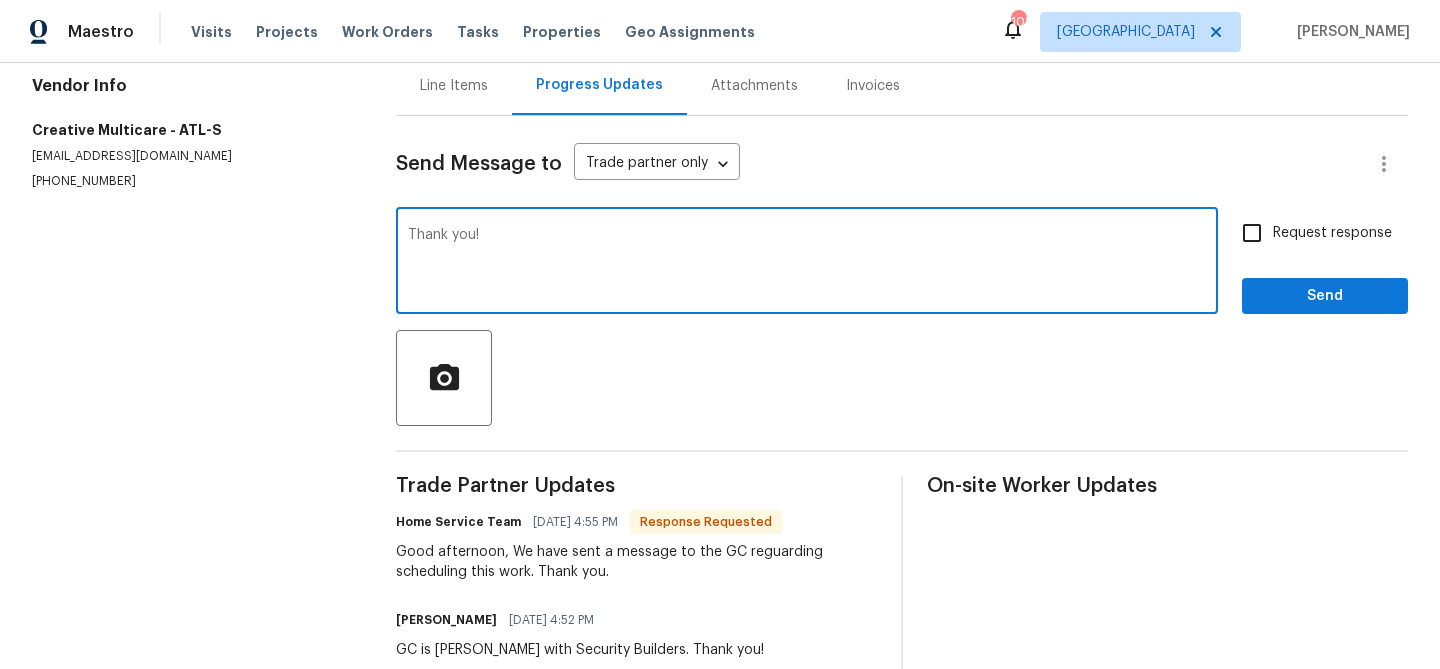 type on "Thank you!" 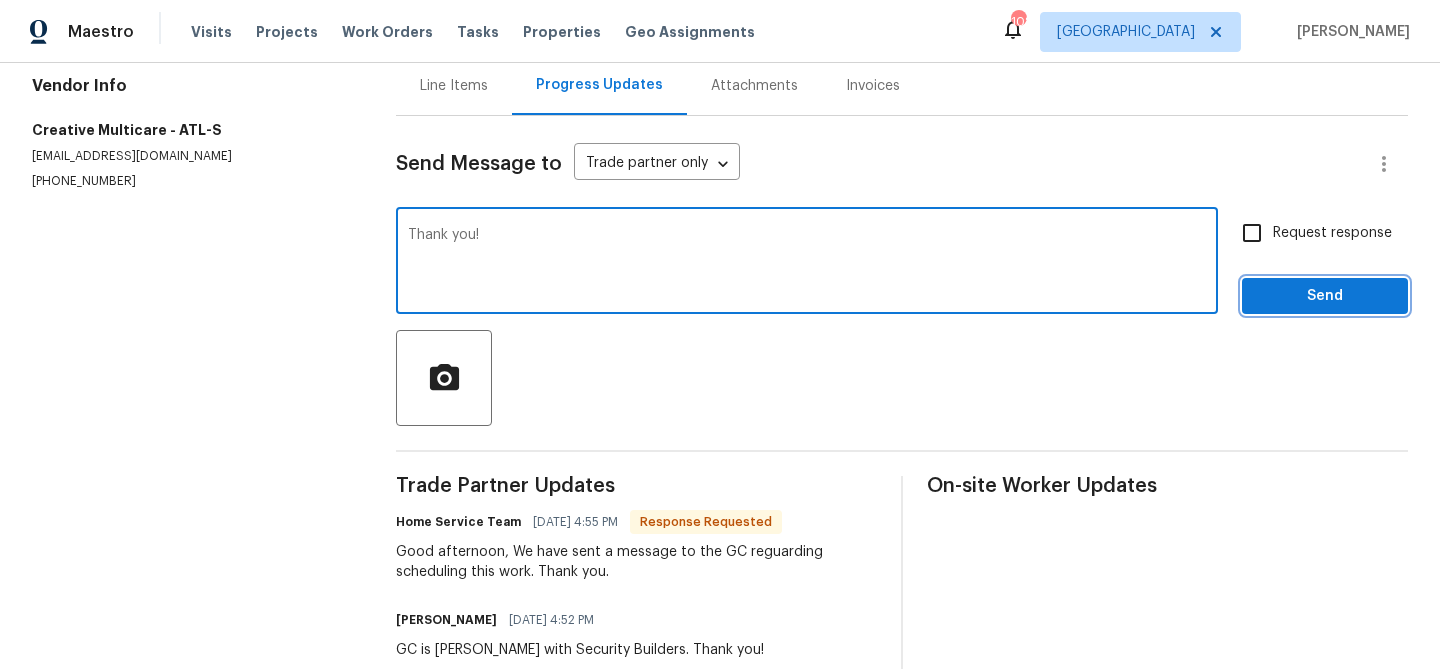 click on "Send" at bounding box center [1325, 296] 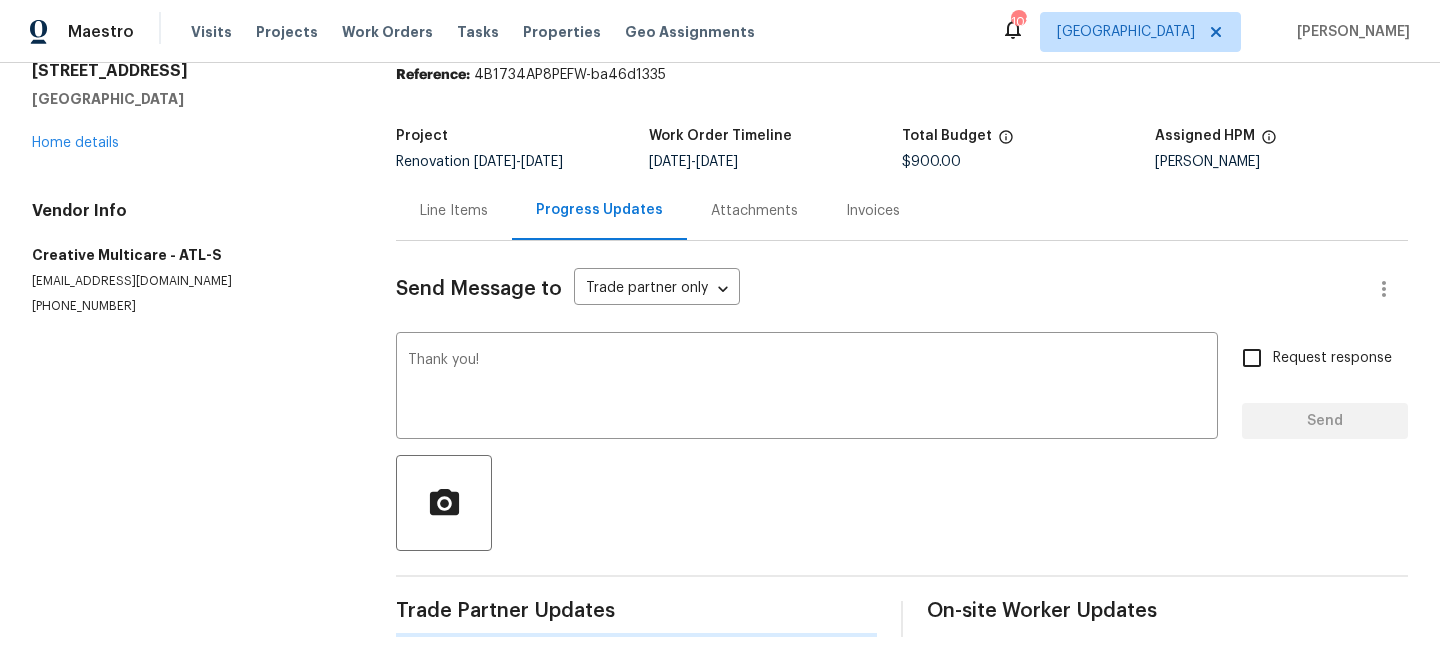 type 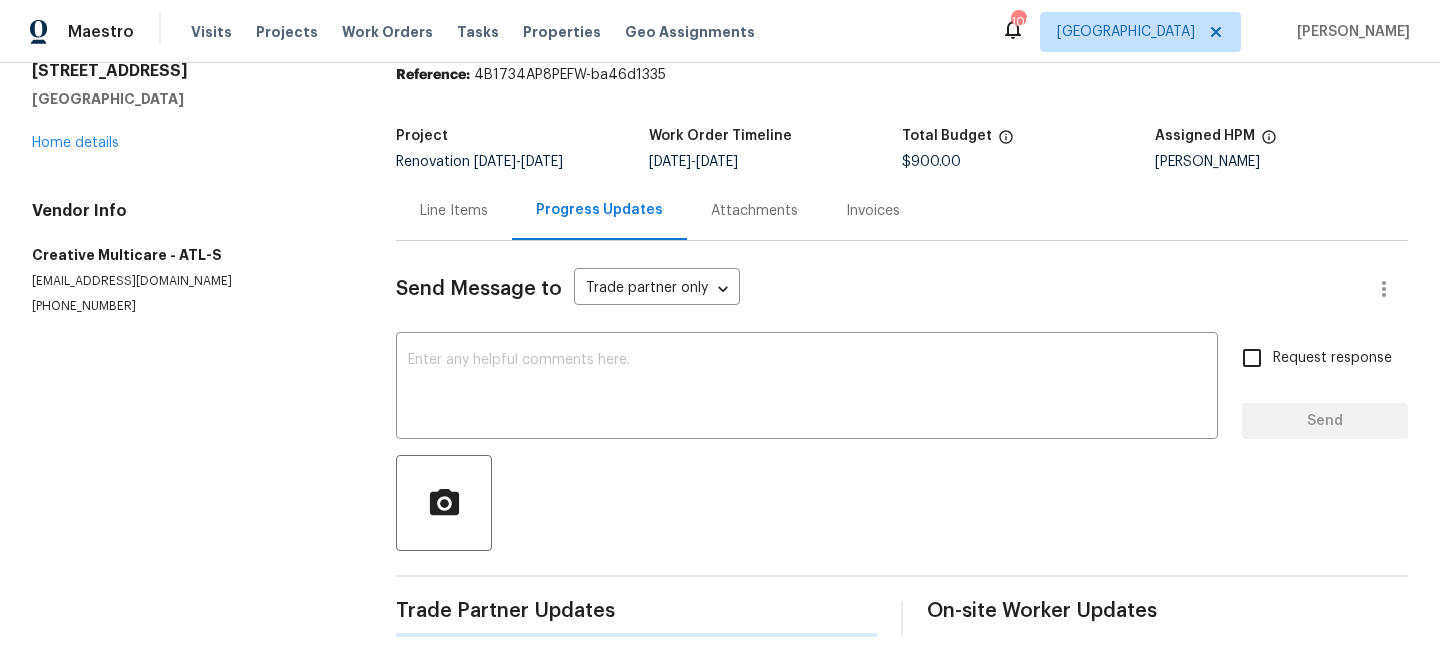 scroll, scrollTop: 203, scrollLeft: 0, axis: vertical 